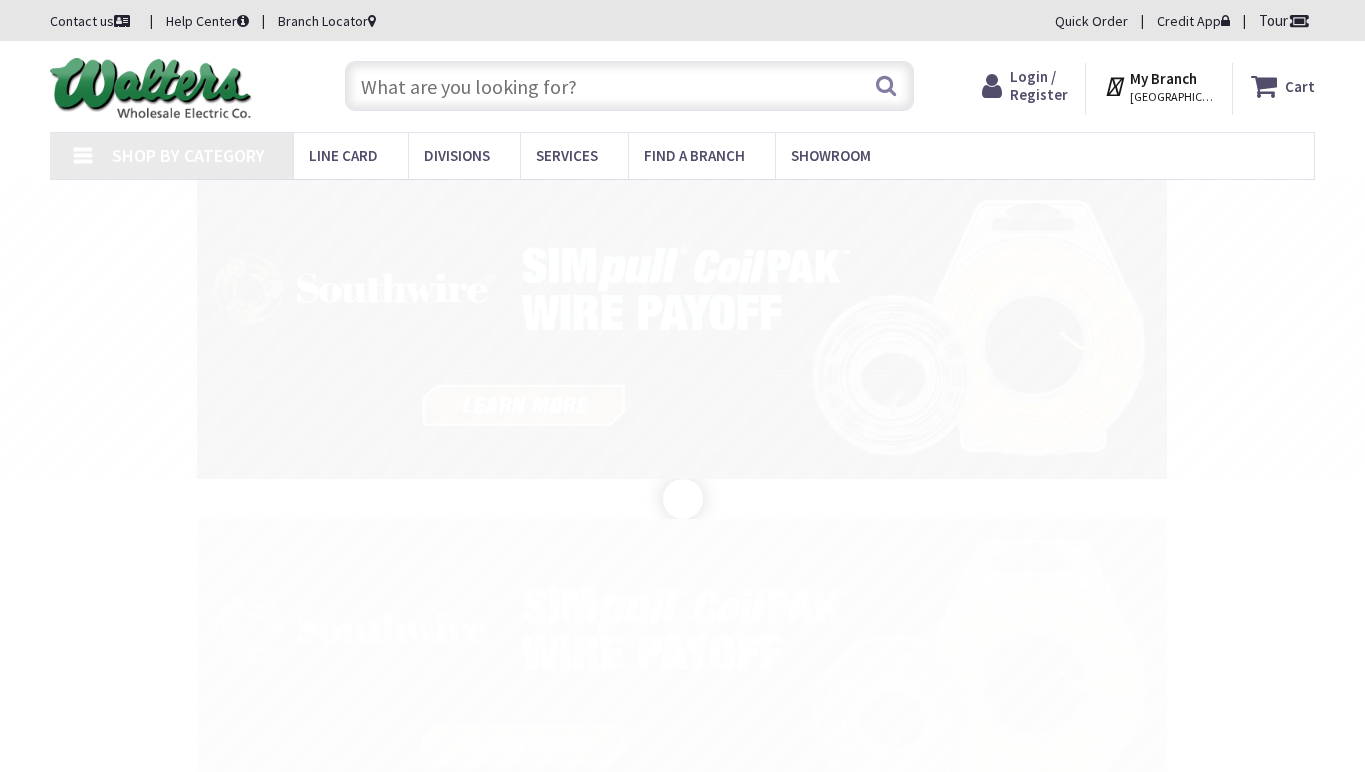 scroll, scrollTop: 0, scrollLeft: 0, axis: both 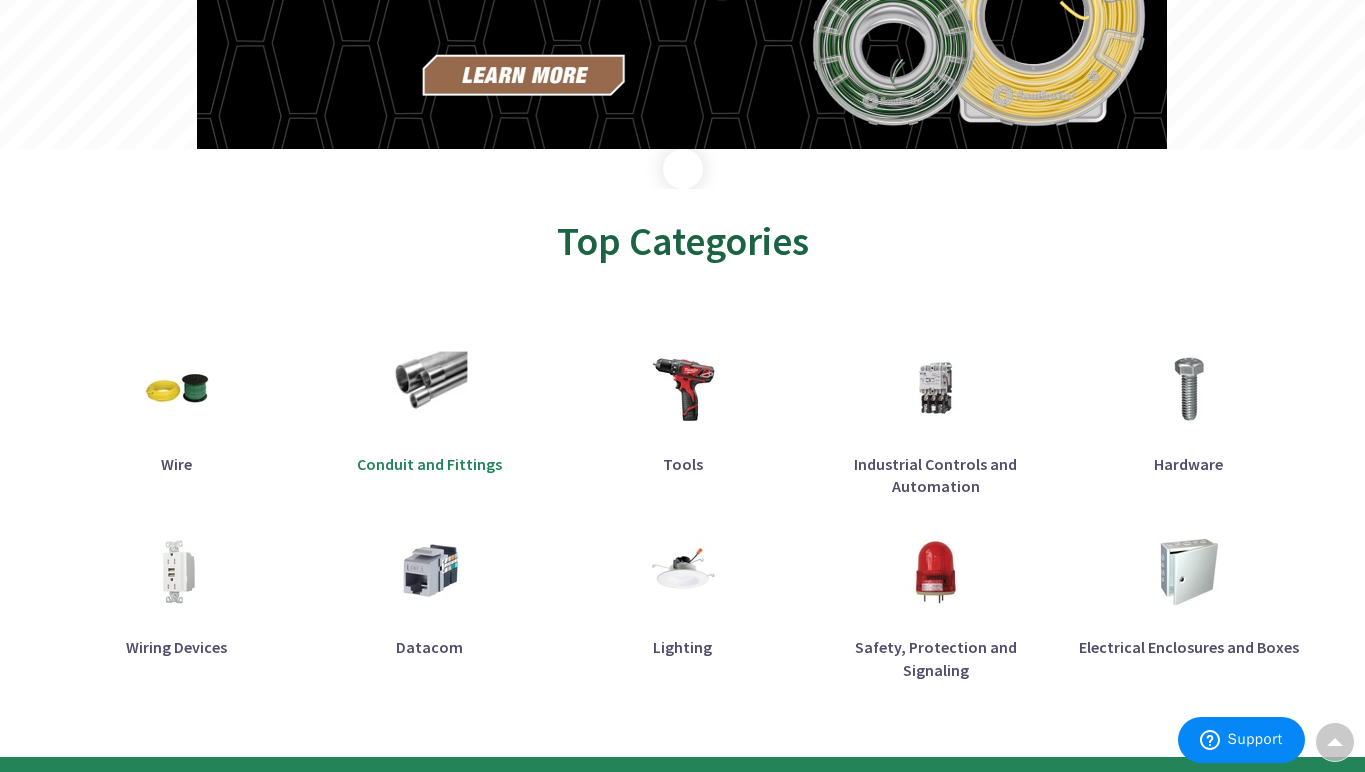 click on "Conduit and Fittings" at bounding box center (429, 464) 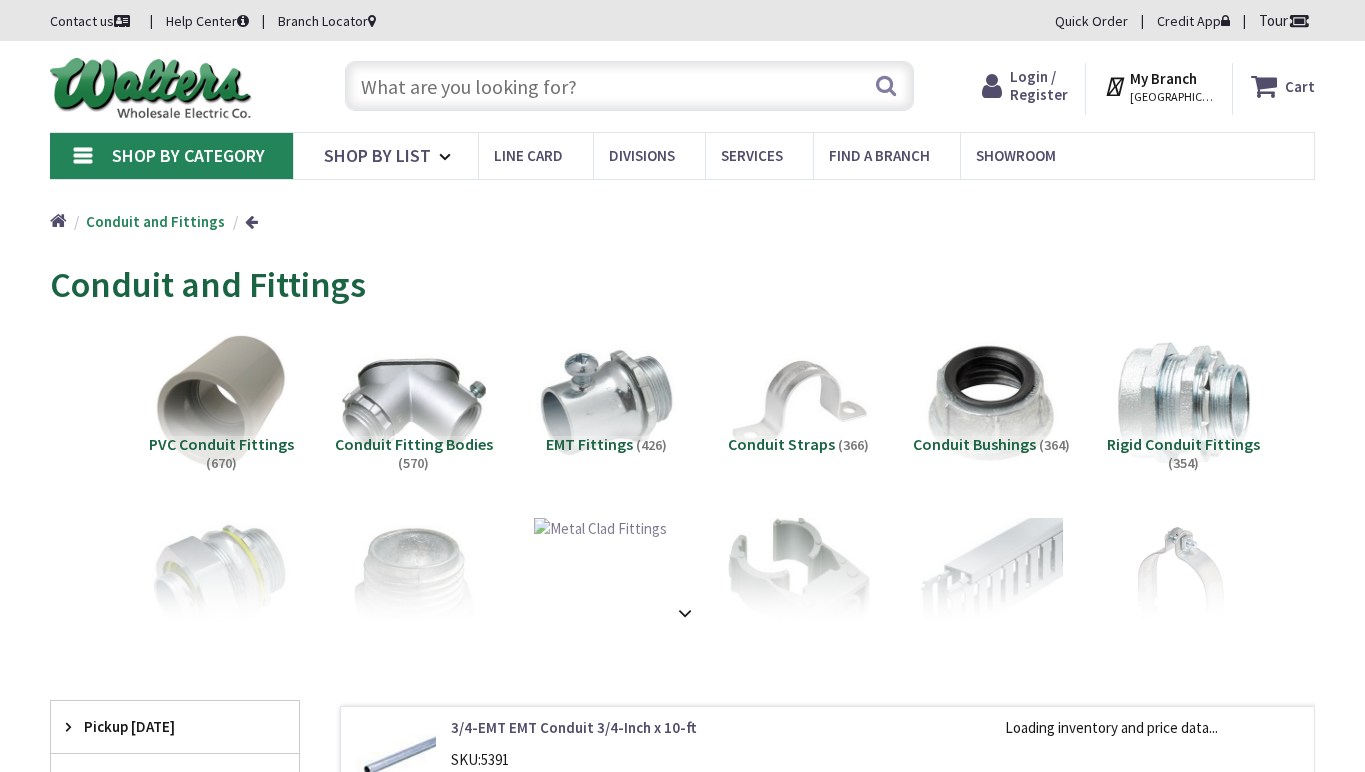 scroll, scrollTop: 0, scrollLeft: 0, axis: both 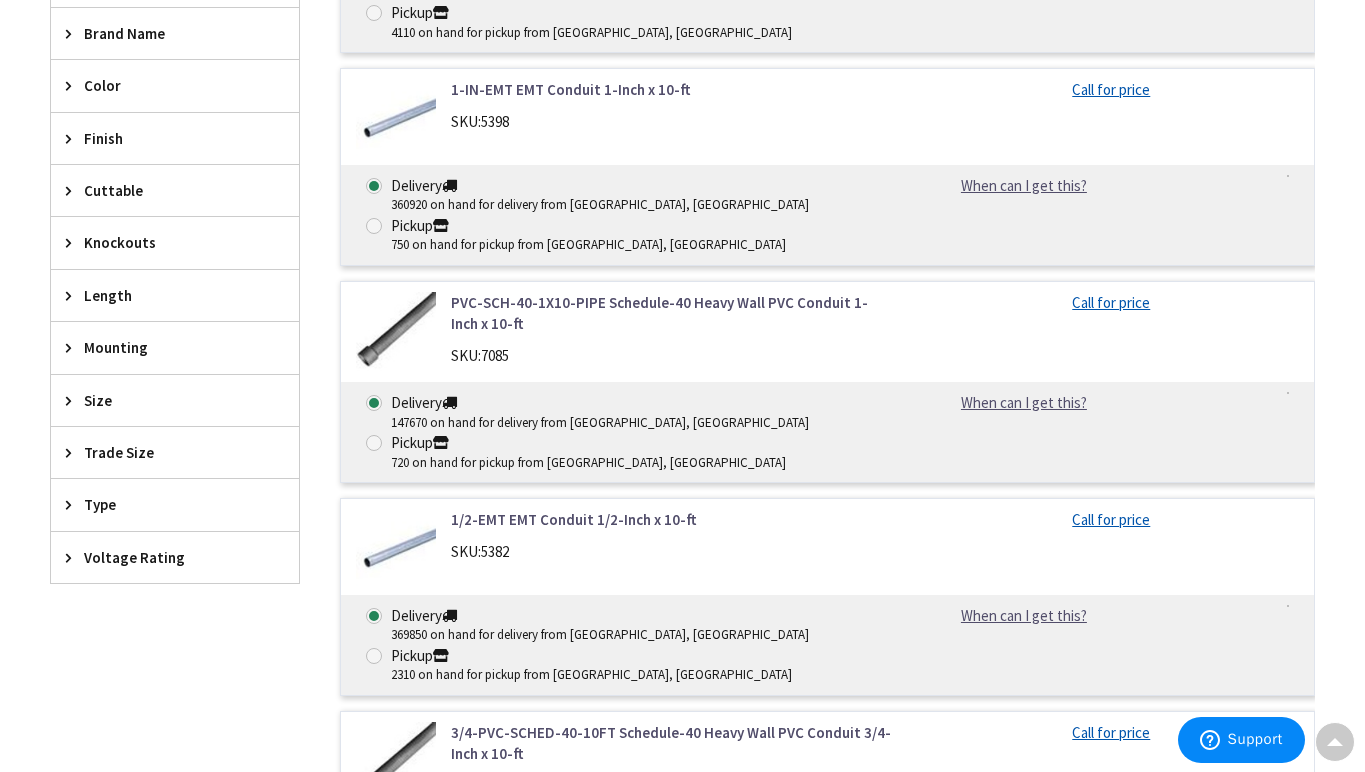 click at bounding box center (73, 452) 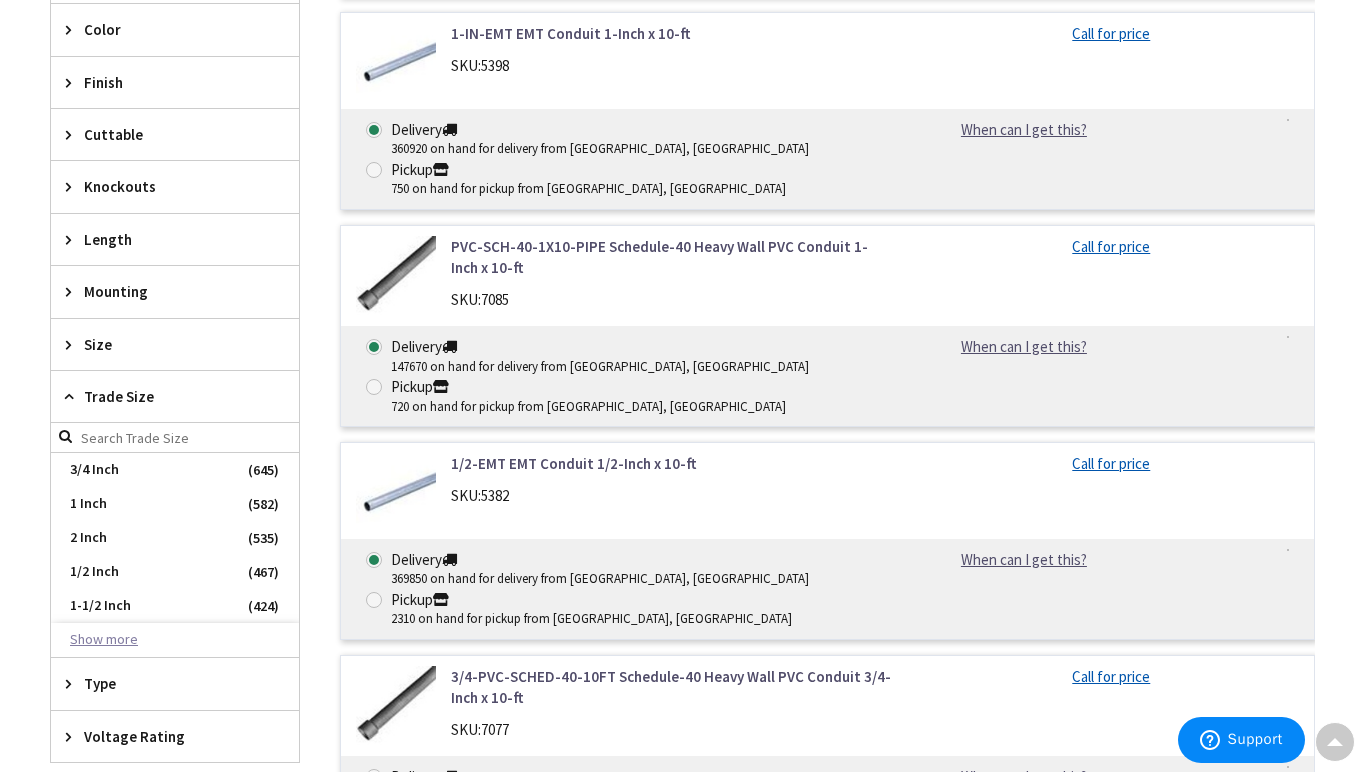 scroll, scrollTop: 914, scrollLeft: 0, axis: vertical 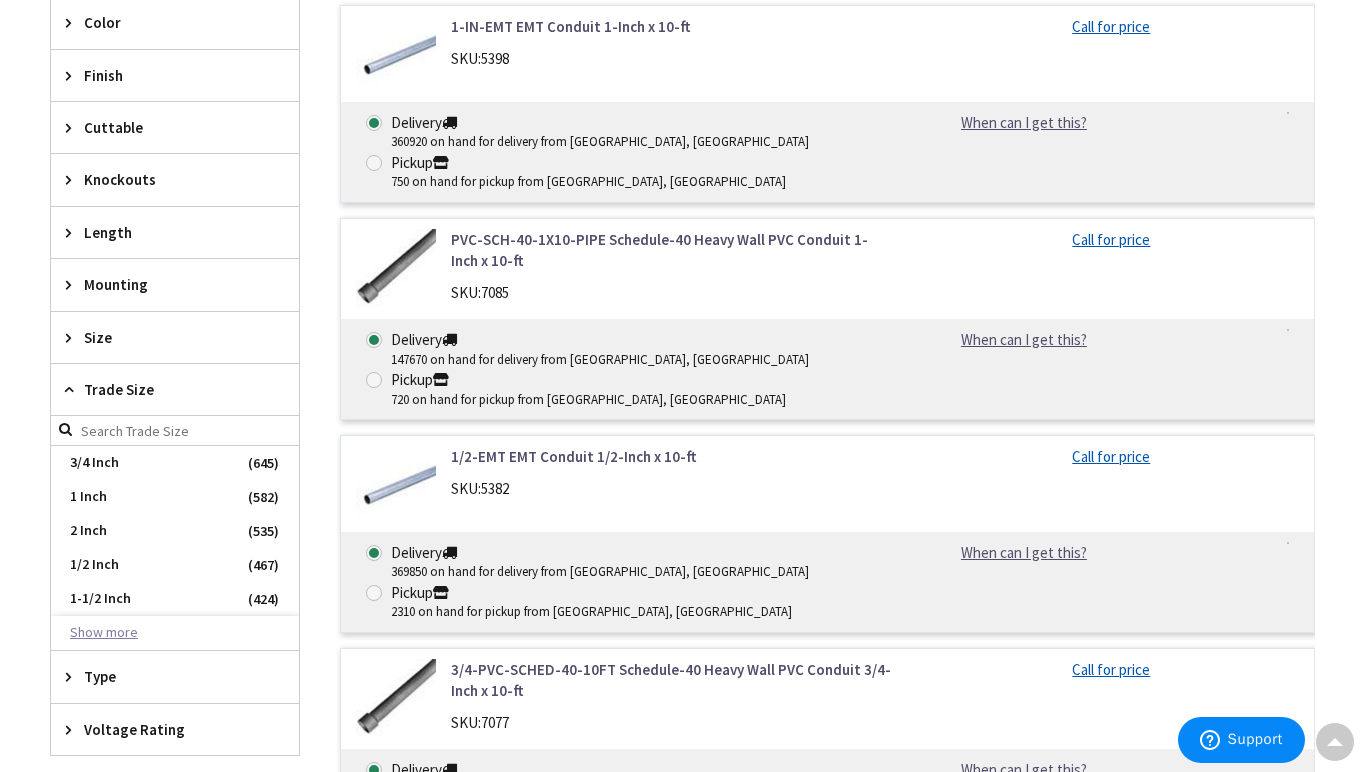 click on "Show more" at bounding box center [175, 633] 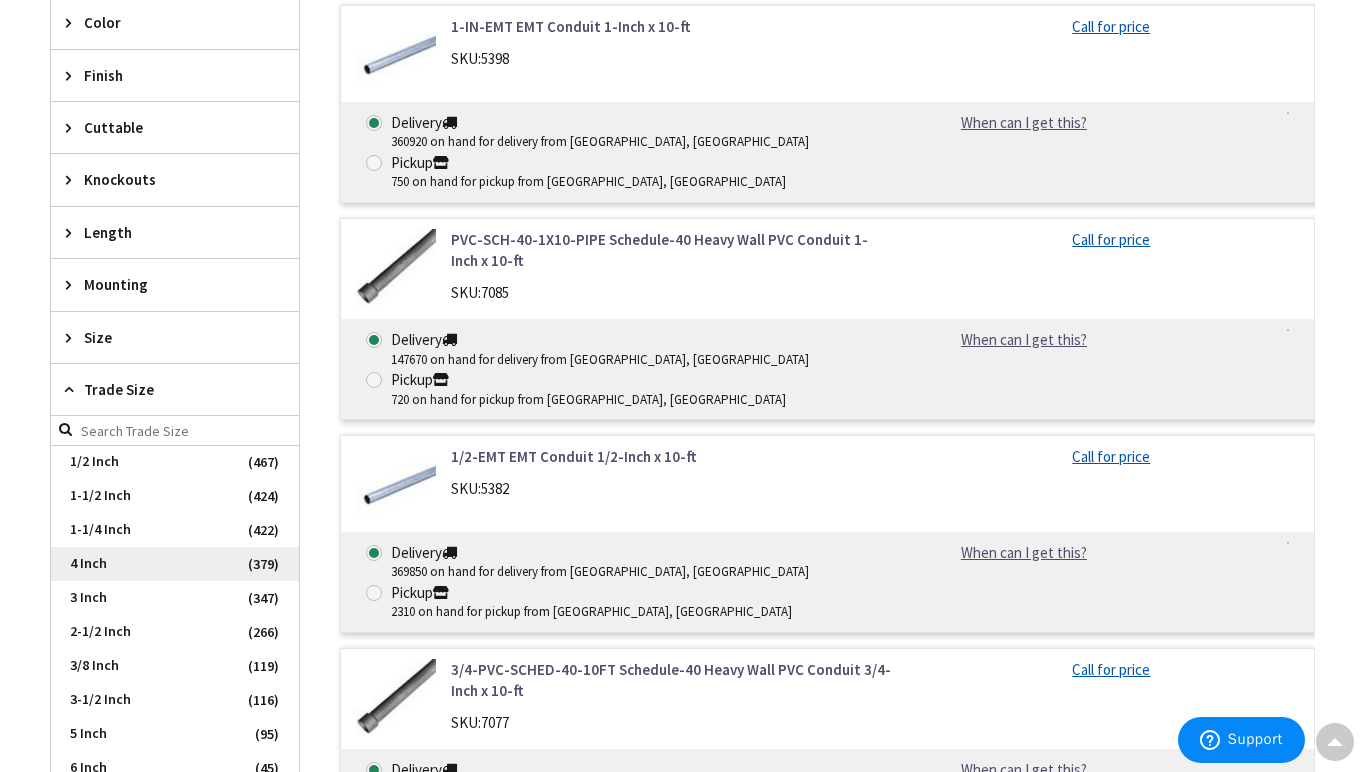 scroll, scrollTop: 133, scrollLeft: 0, axis: vertical 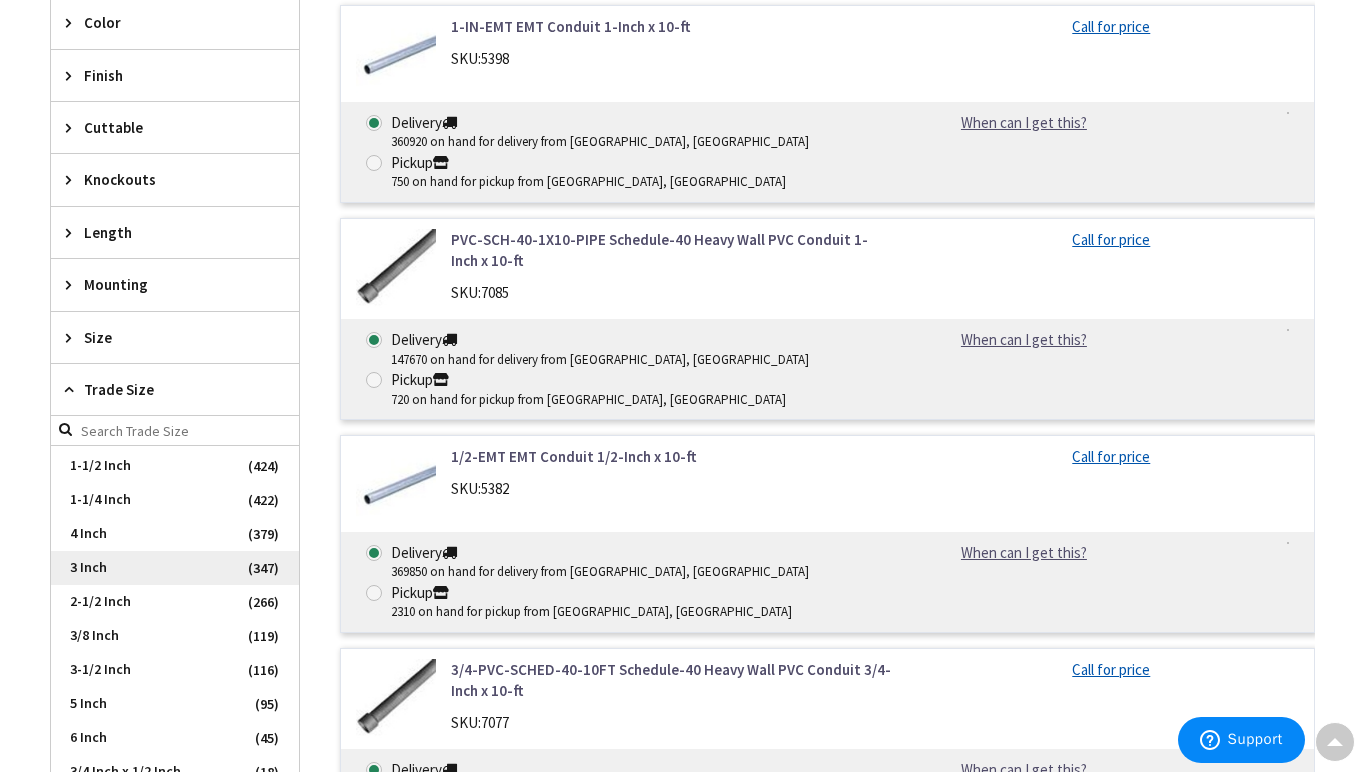 click on "3 Inch" at bounding box center (175, 568) 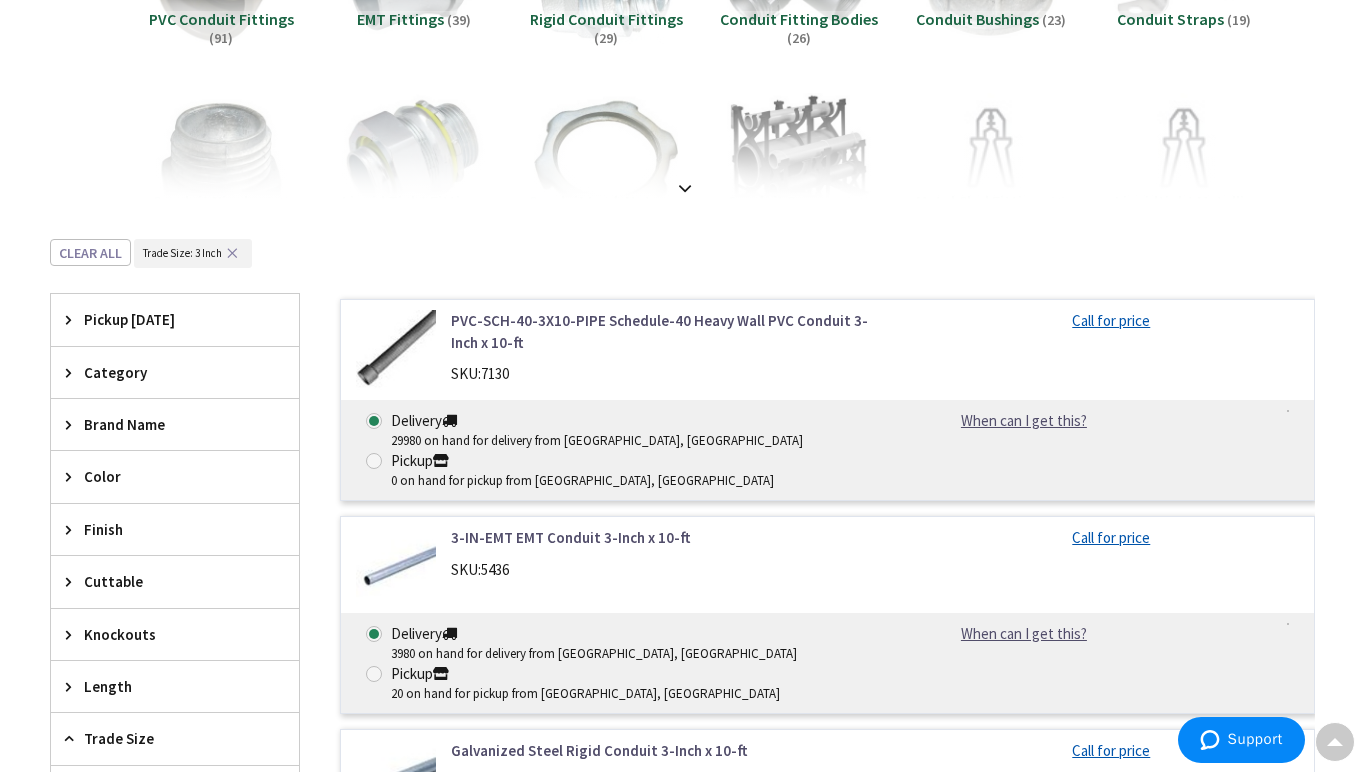 scroll, scrollTop: 434, scrollLeft: 0, axis: vertical 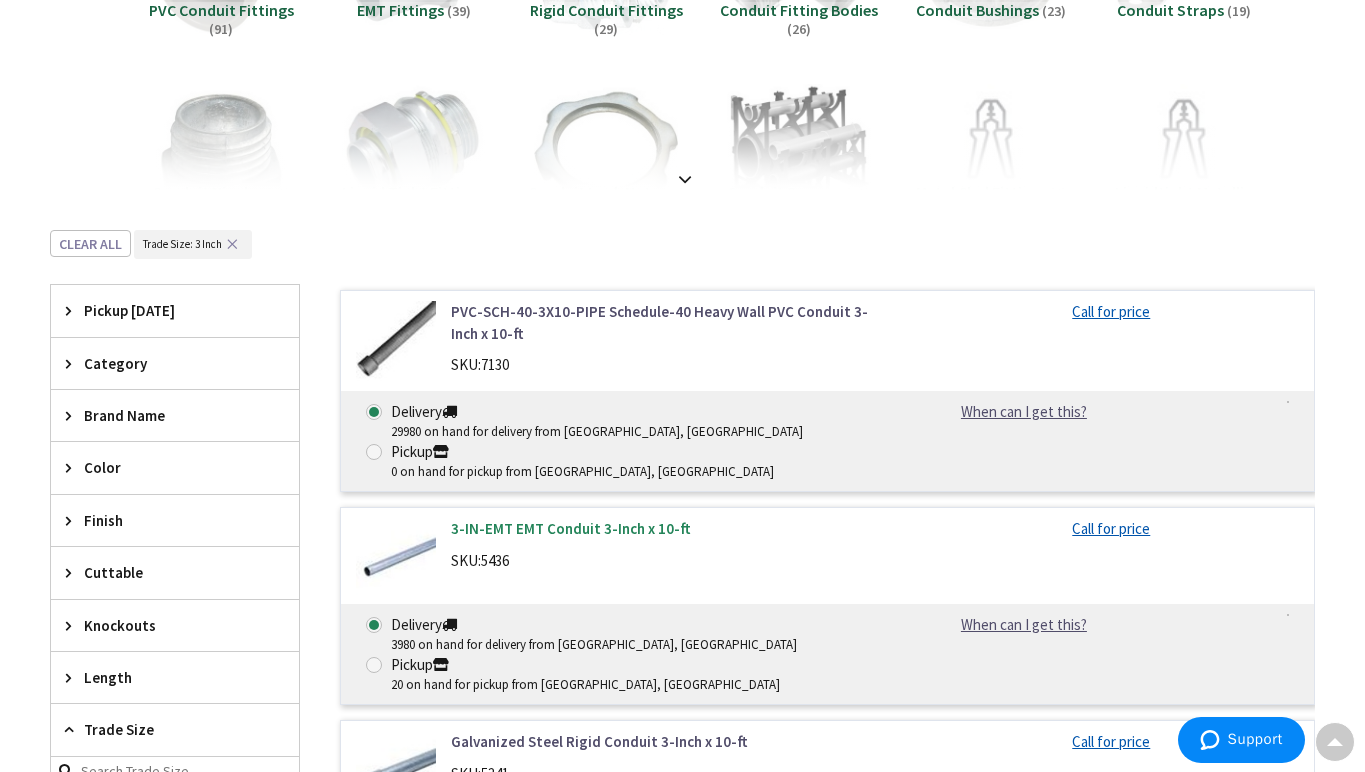 click on "3-IN-EMT EMT Conduit 3-Inch x 10-ft" at bounding box center [672, 528] 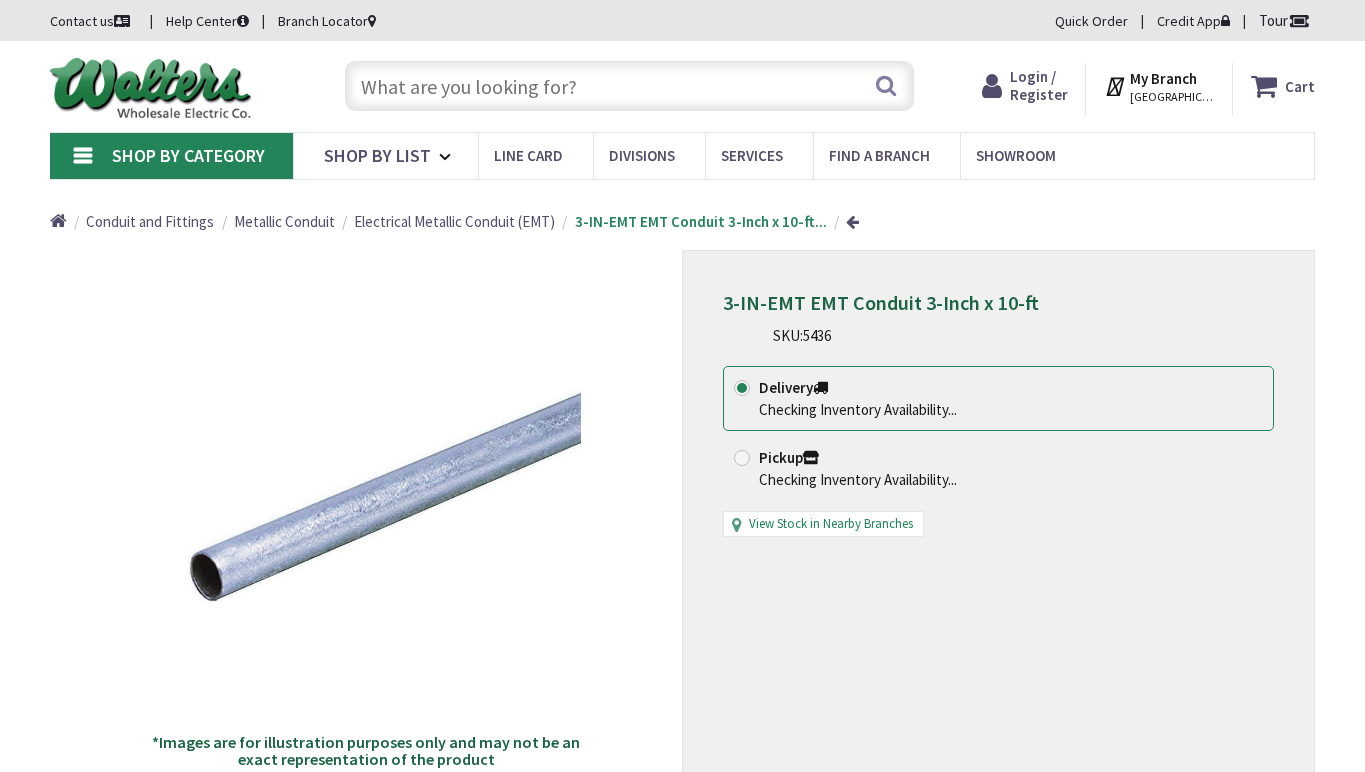 scroll, scrollTop: 0, scrollLeft: 0, axis: both 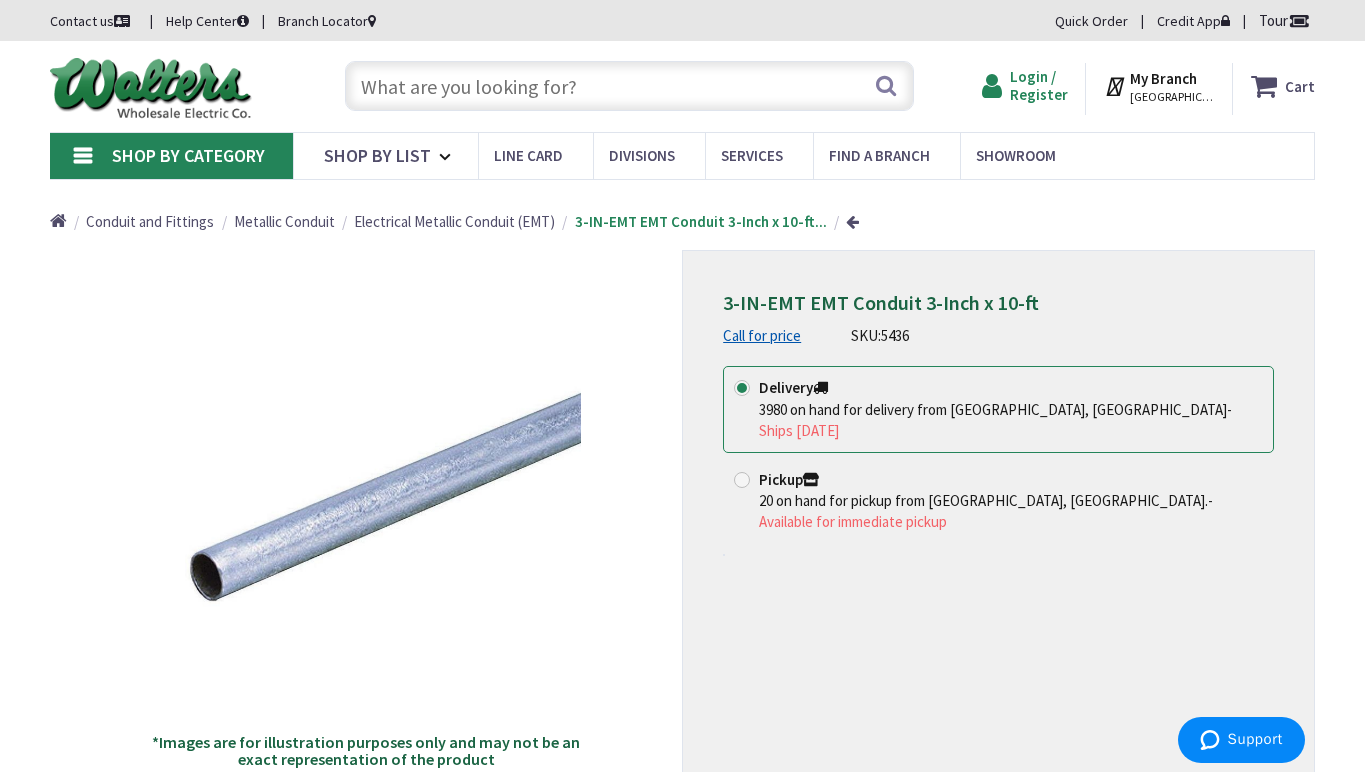 click on "Login / Register" at bounding box center (1039, 85) 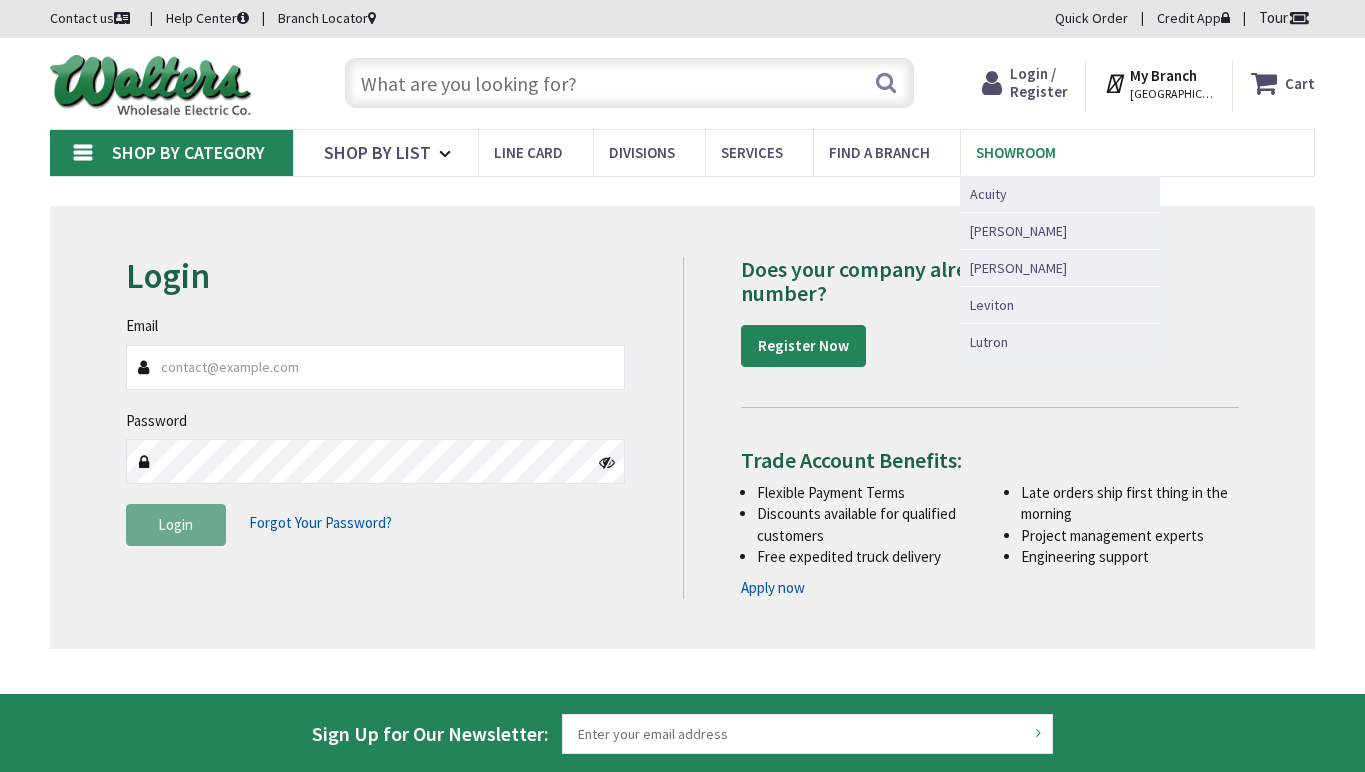 scroll, scrollTop: 3, scrollLeft: 0, axis: vertical 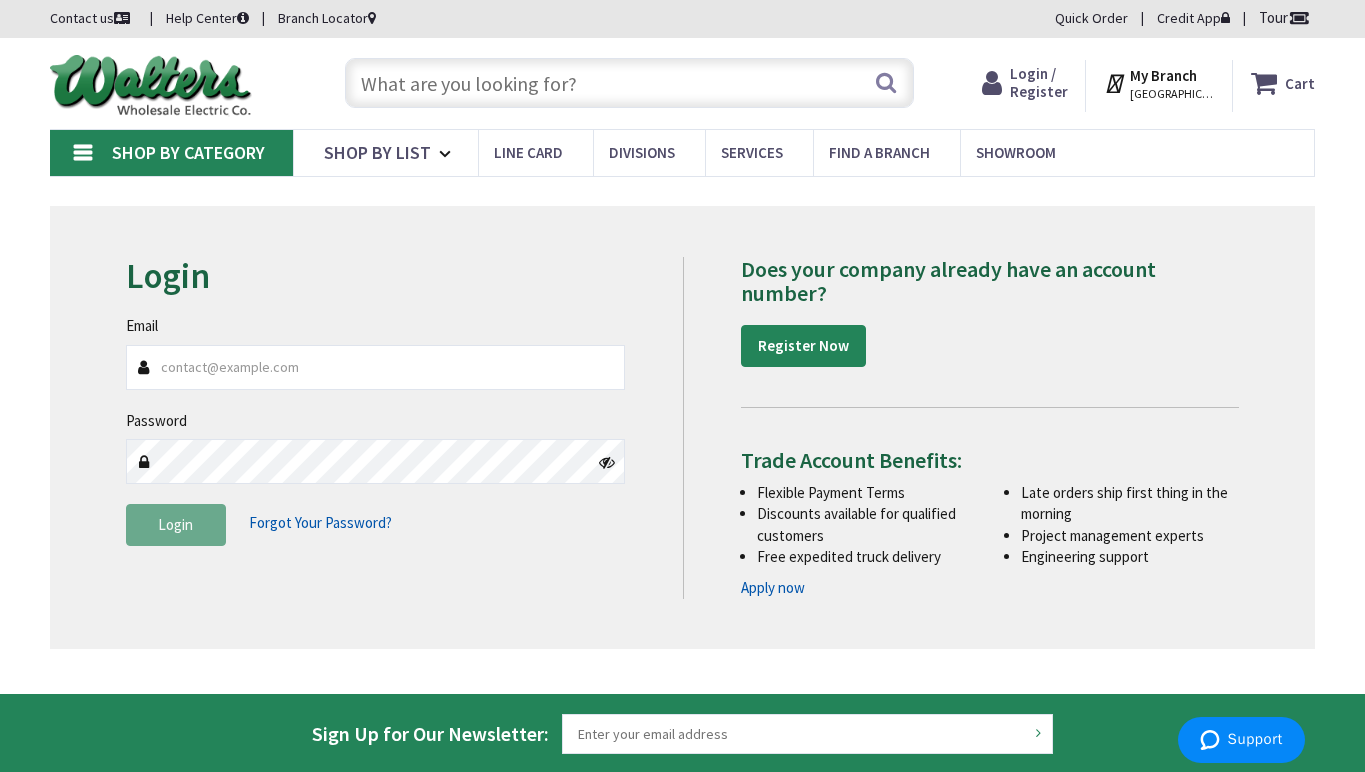 click on "Email" at bounding box center [375, 367] 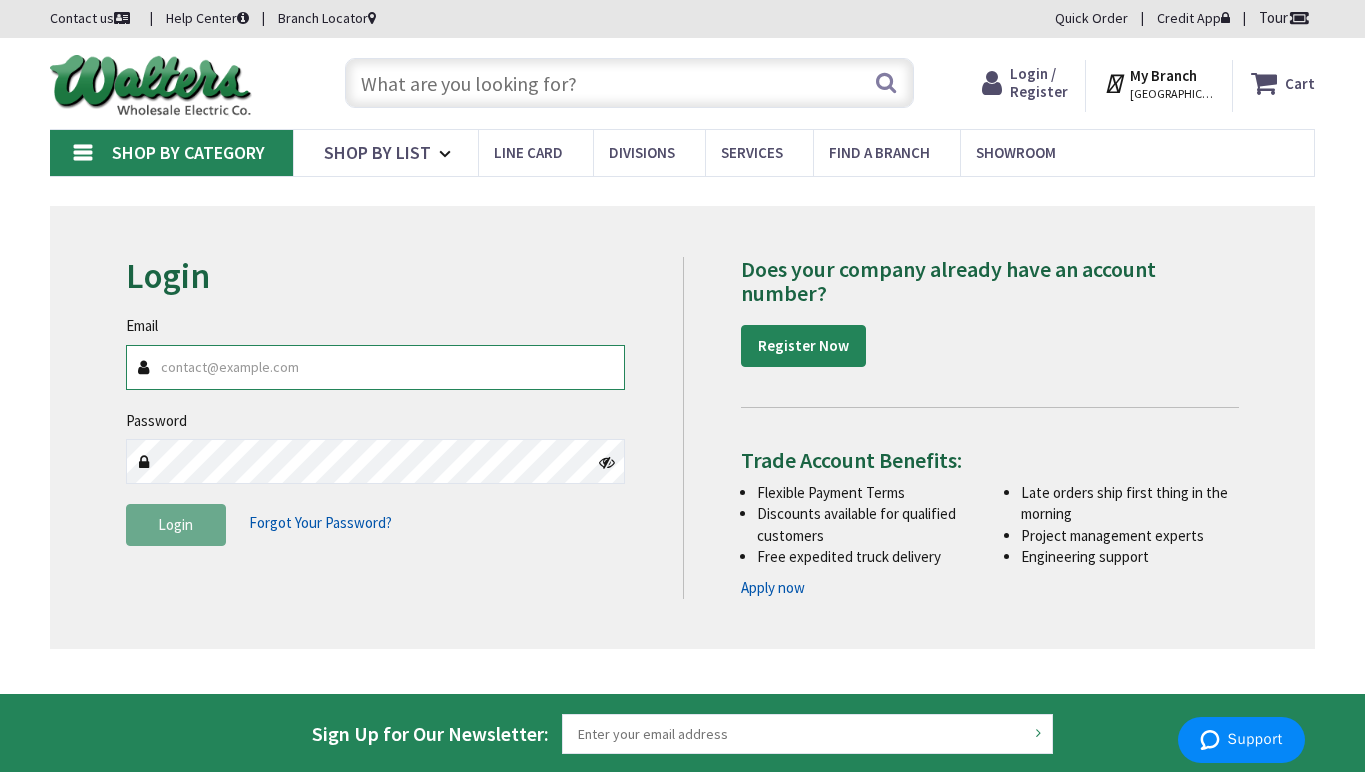 click on "Email" at bounding box center [375, 367] 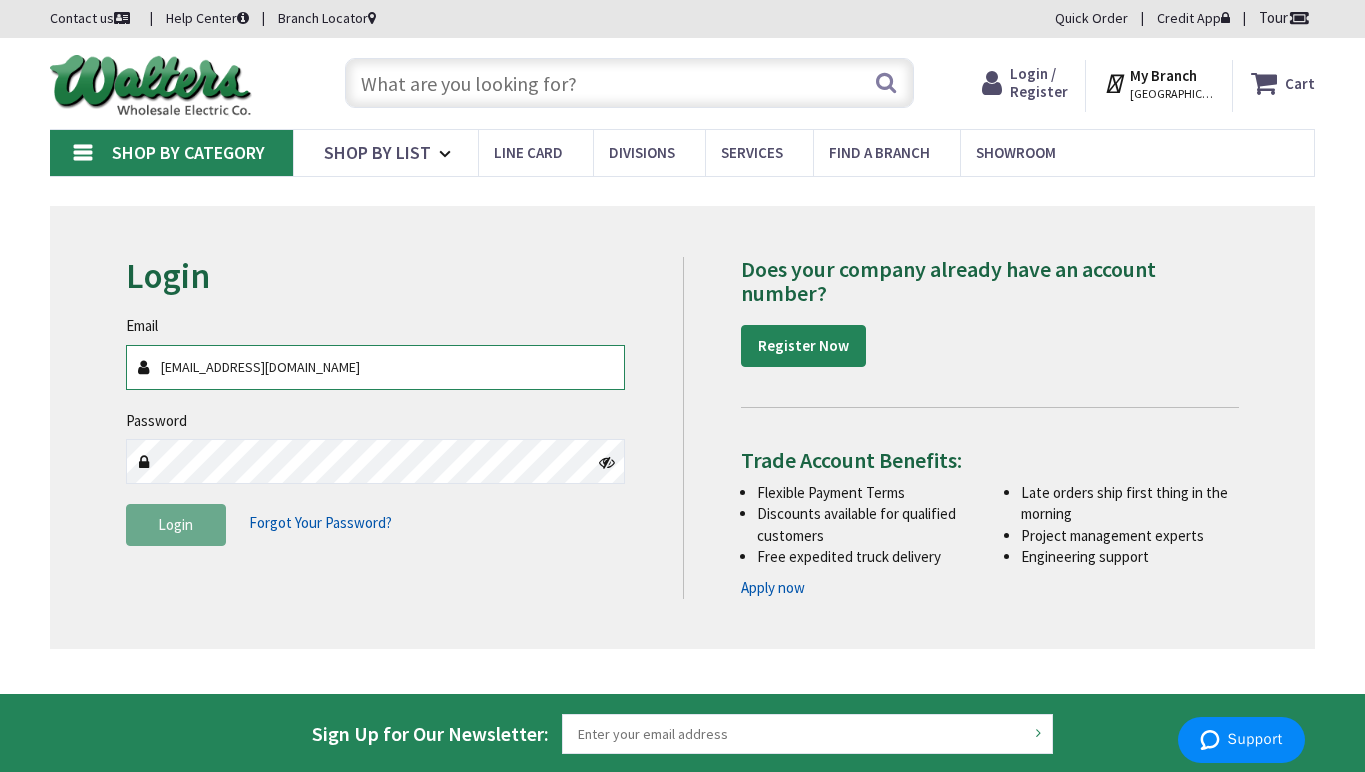 type on "[EMAIL_ADDRESS][DOMAIN_NAME]" 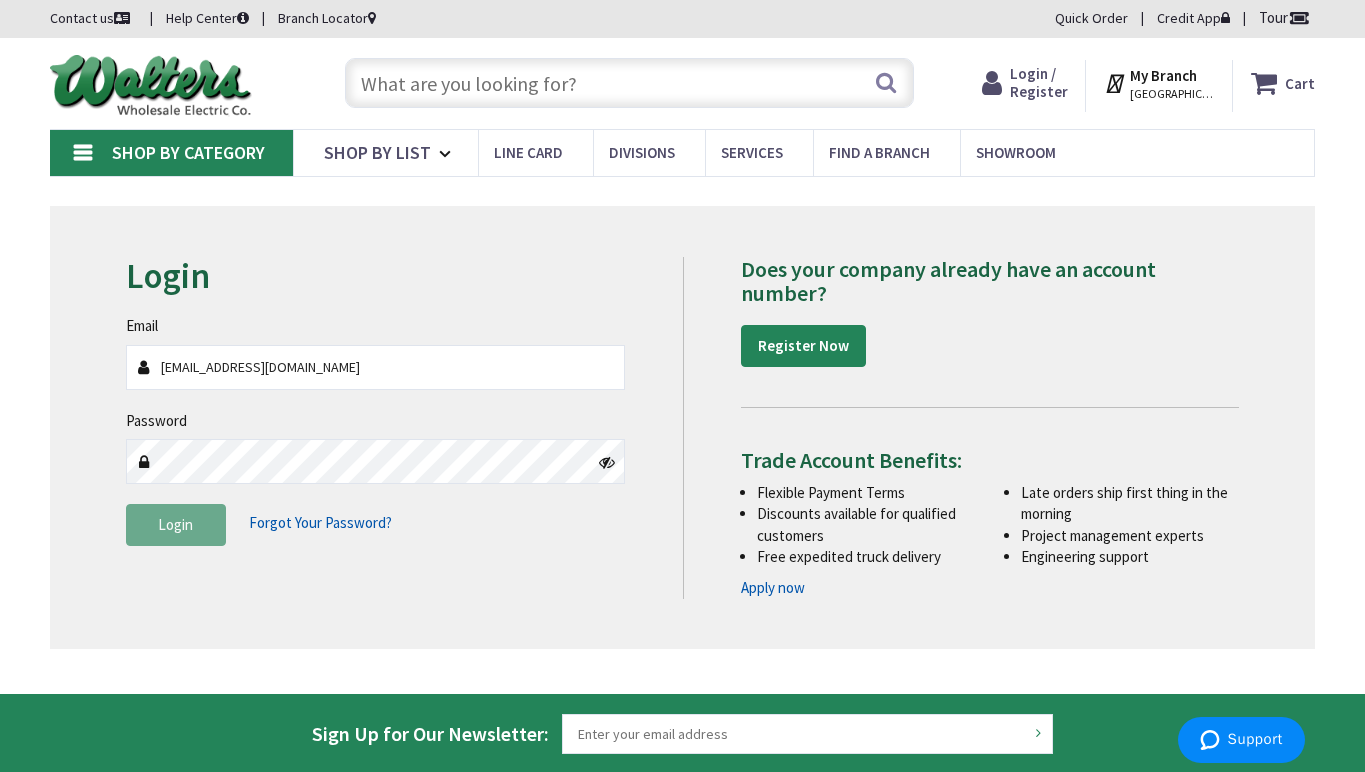 click on "Forgot Your Password?" at bounding box center [320, 522] 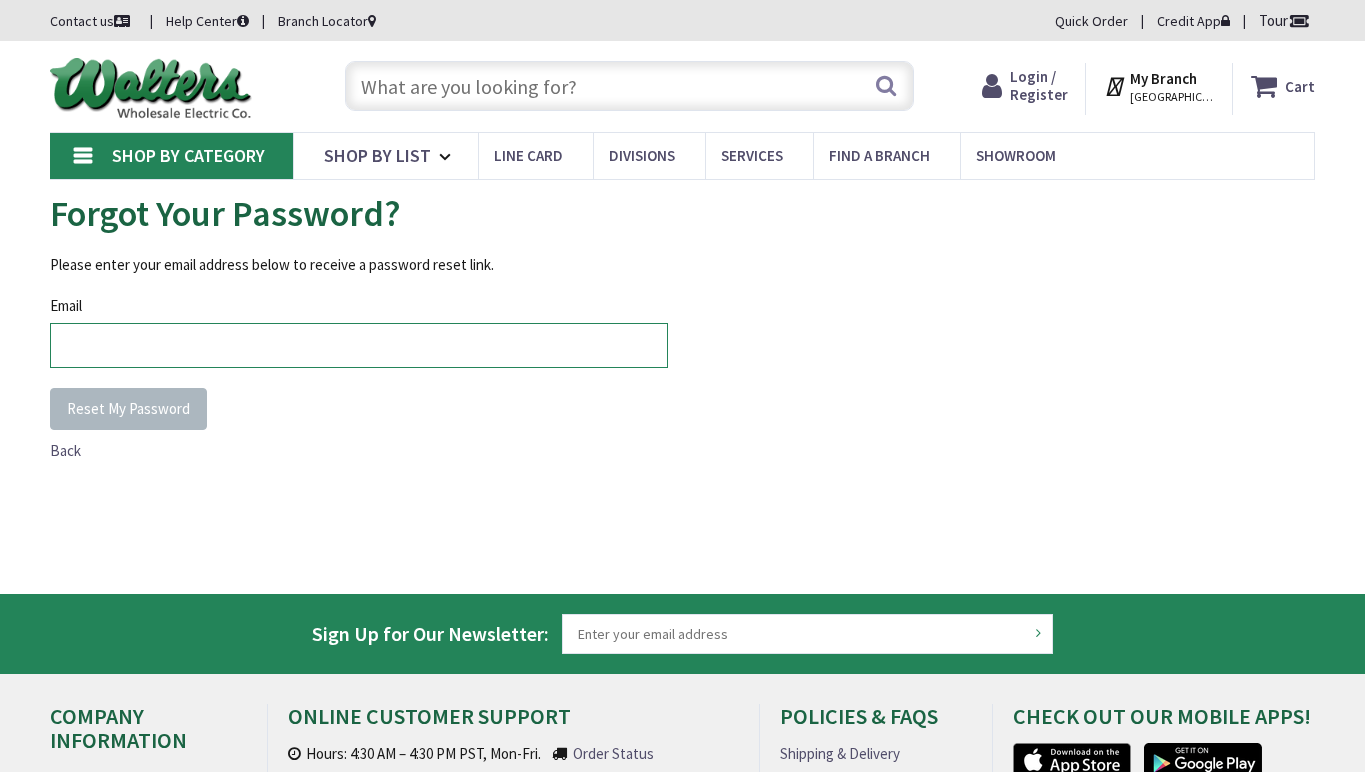 scroll, scrollTop: 0, scrollLeft: 0, axis: both 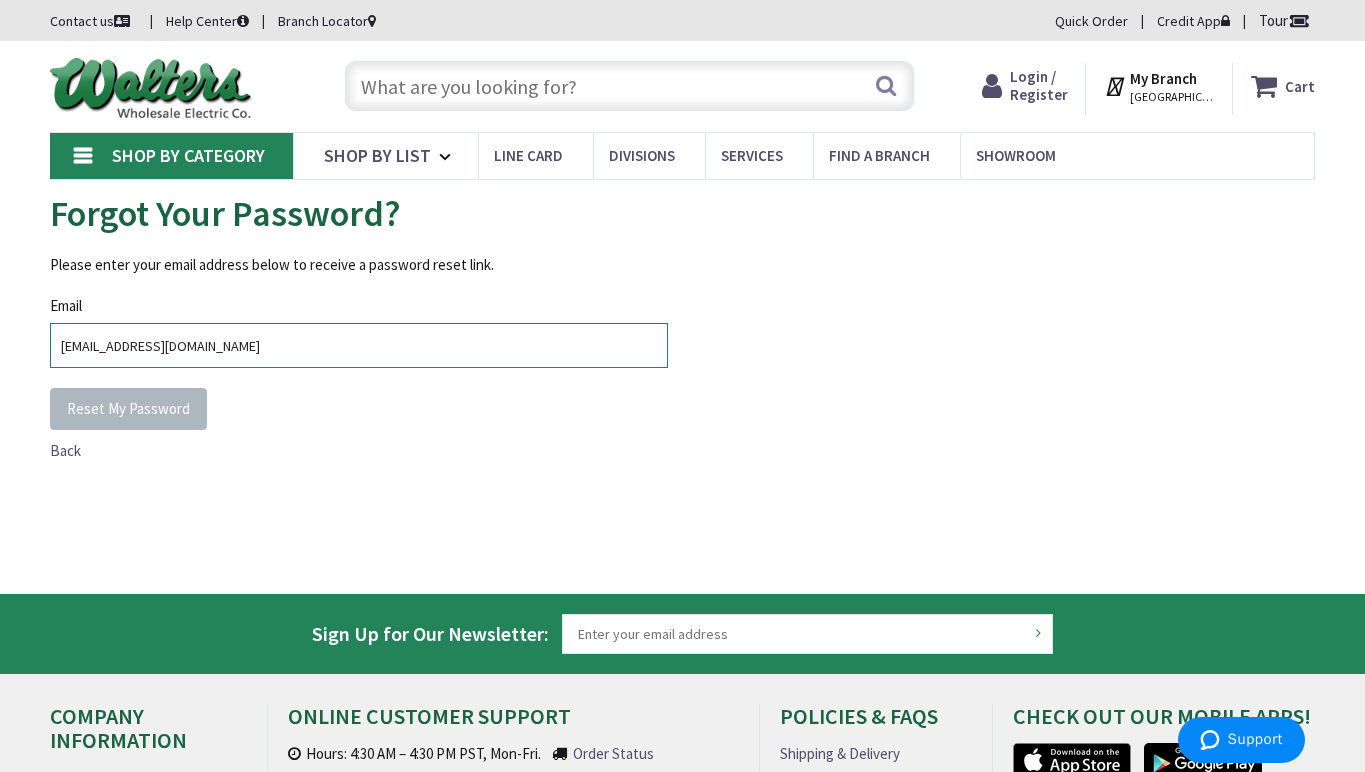 type on "dmckinnon@wearefft.com" 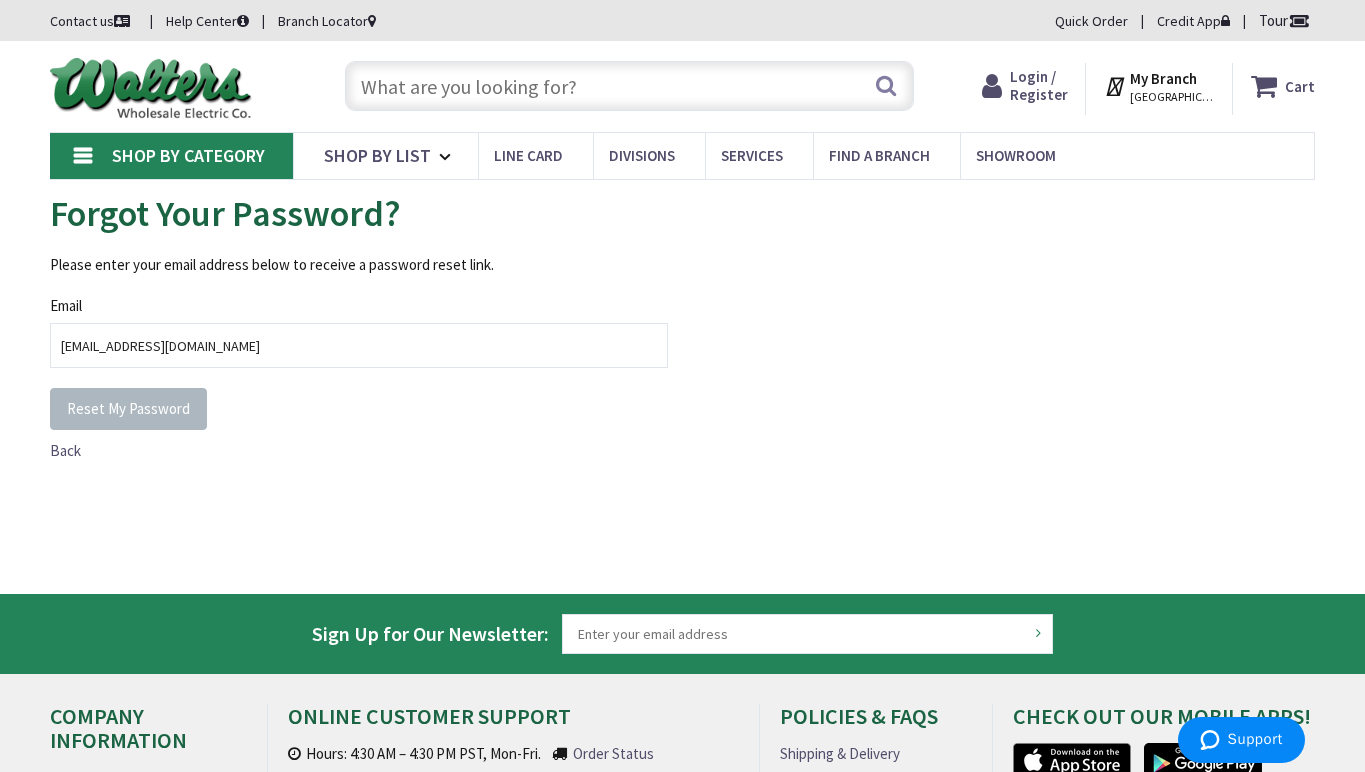 drag, startPoint x: 413, startPoint y: 421, endPoint x: 379, endPoint y: 425, distance: 34.234486 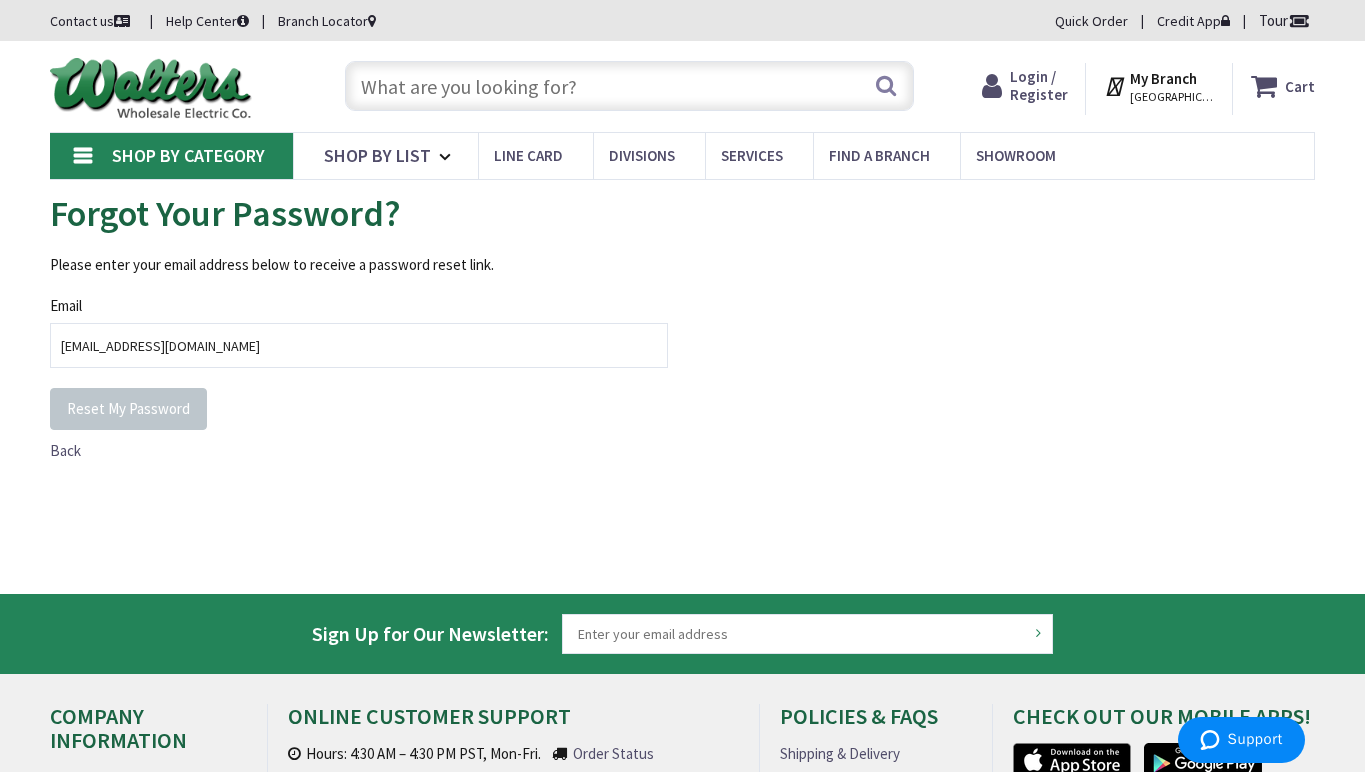 click on "Reset My Password" at bounding box center (128, 408) 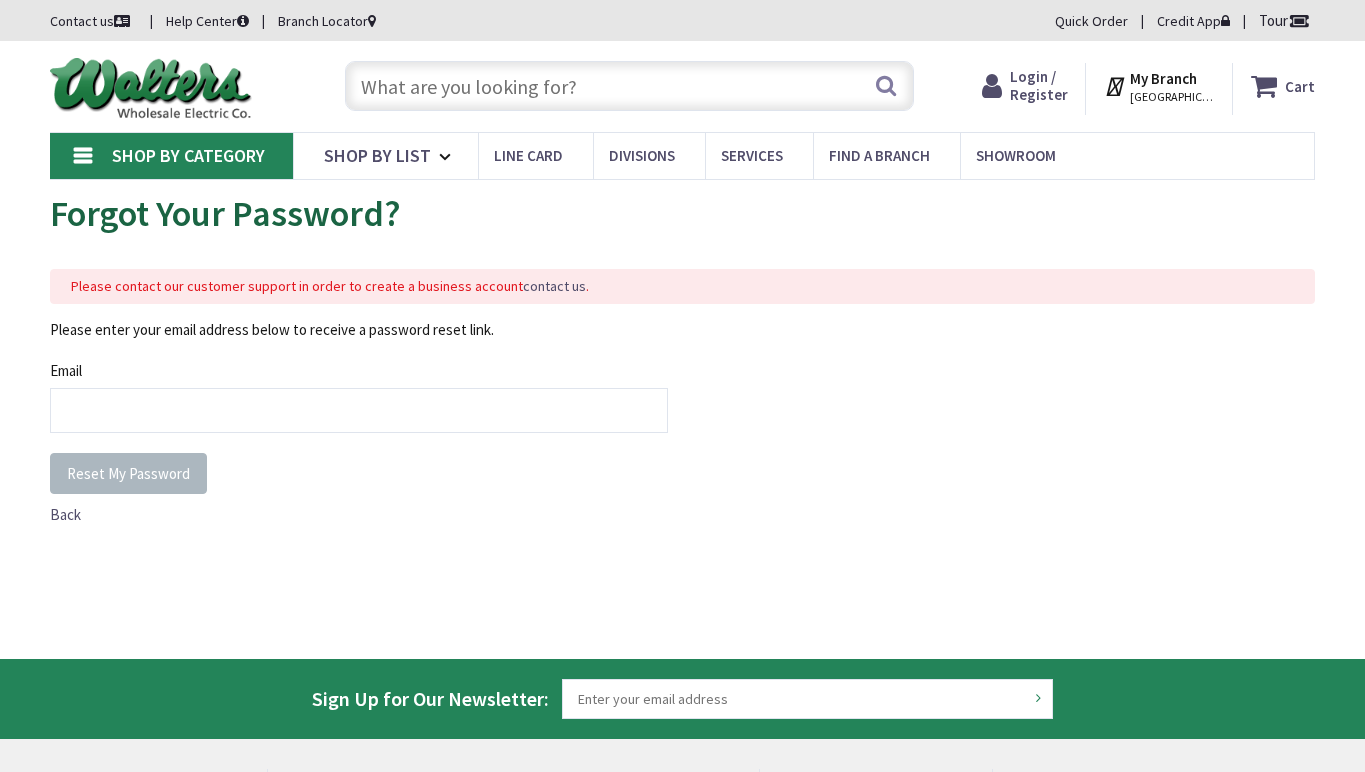 scroll, scrollTop: 0, scrollLeft: 0, axis: both 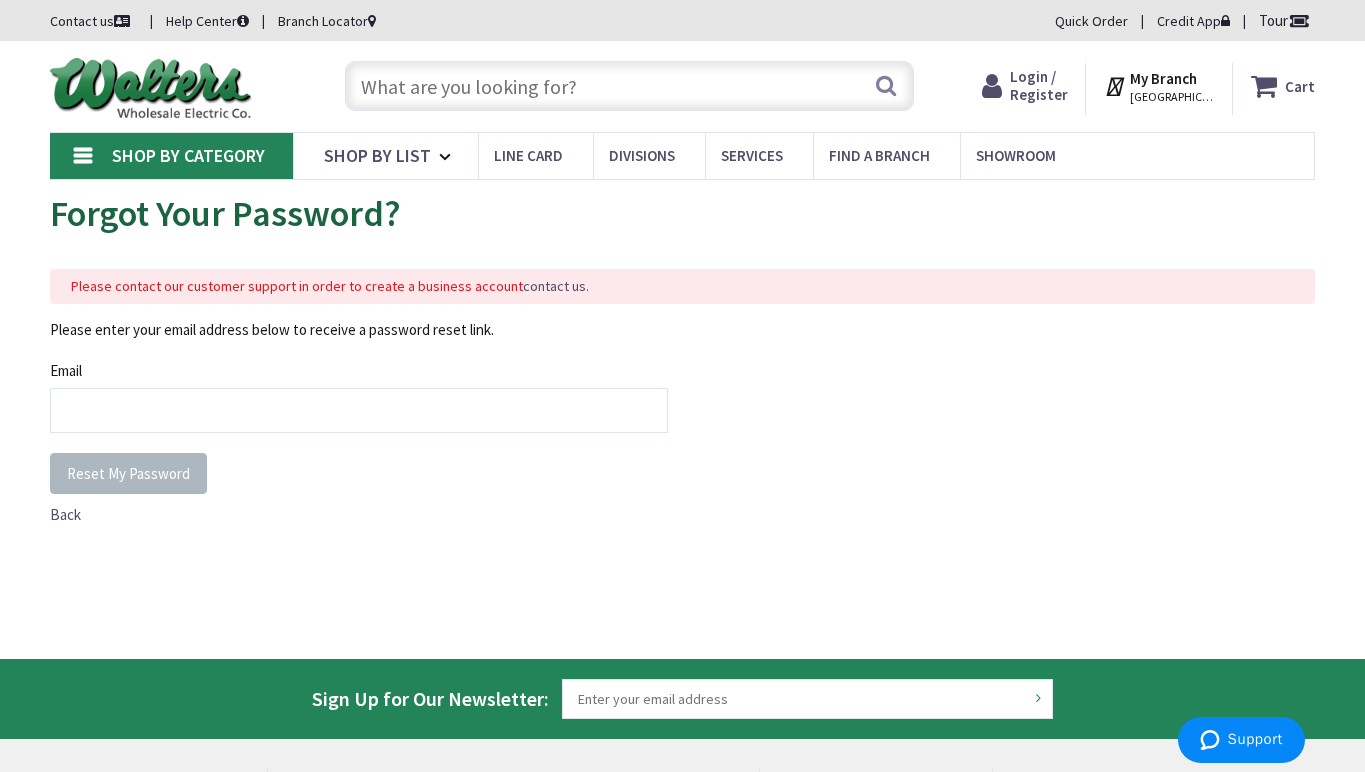 click on "My Branch" at bounding box center [1163, 78] 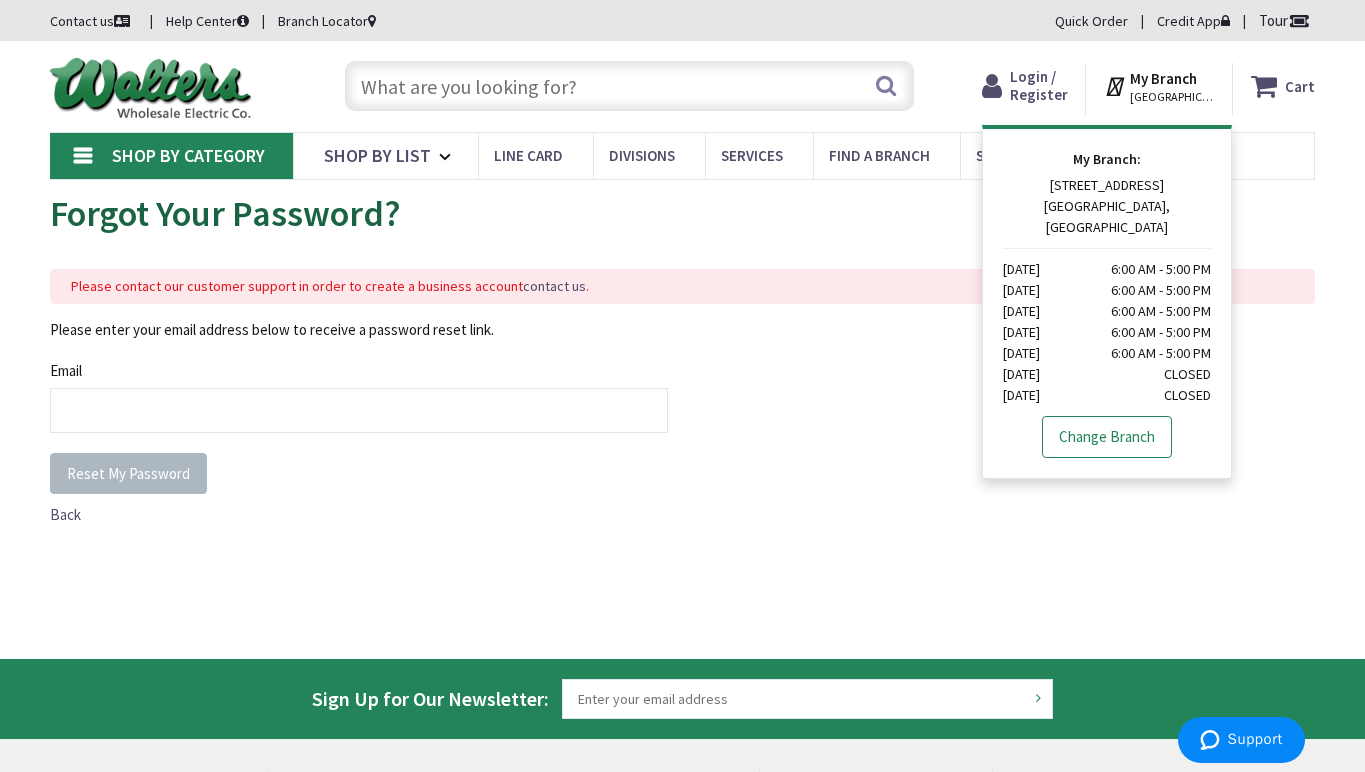 click on "Change Branch" at bounding box center [1107, 437] 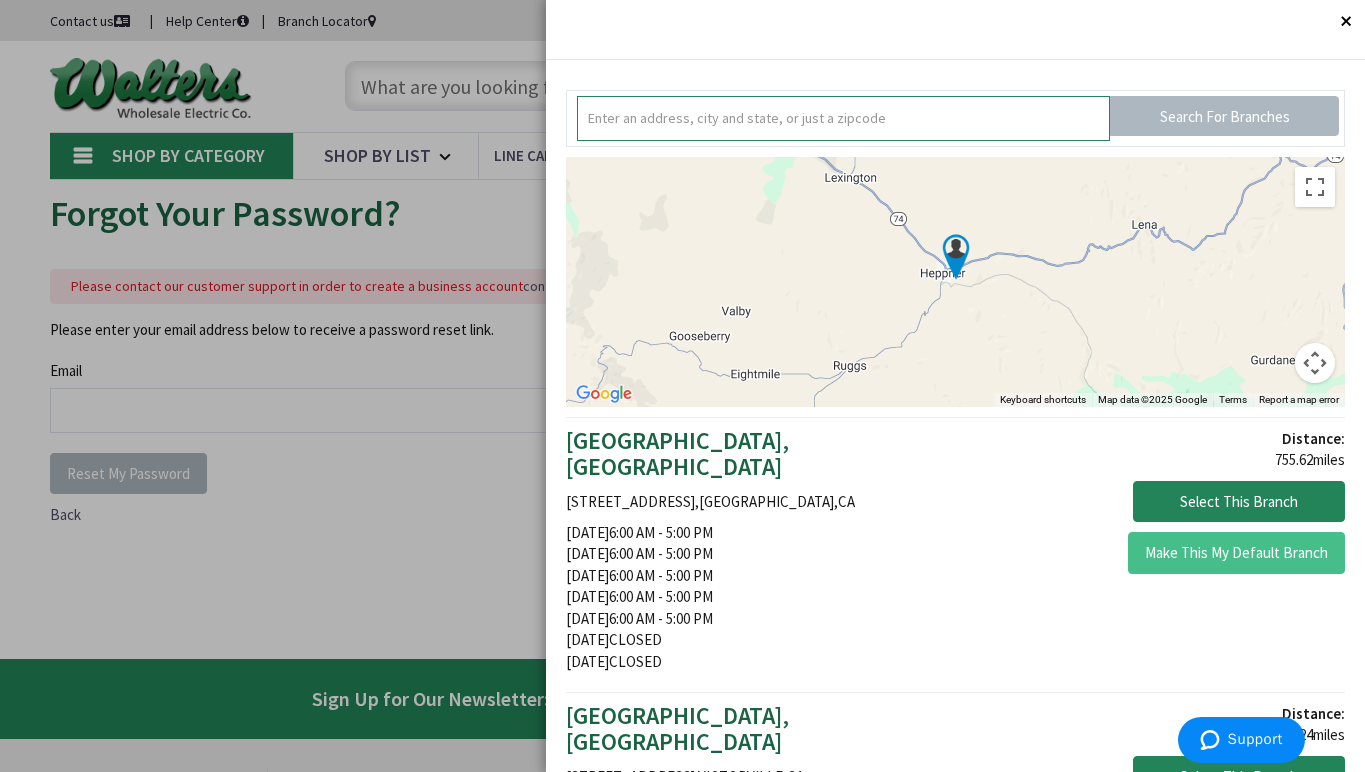 scroll, scrollTop: 0, scrollLeft: 0, axis: both 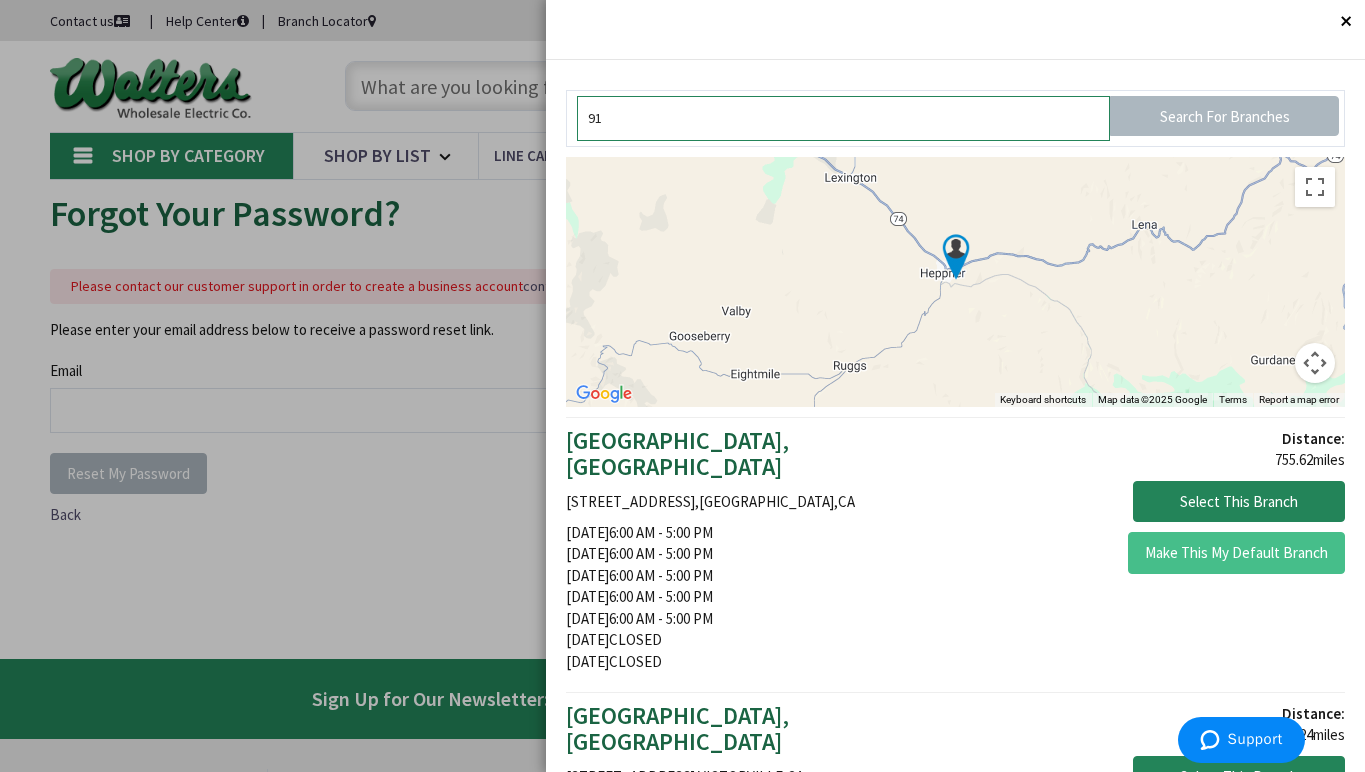 type on "910" 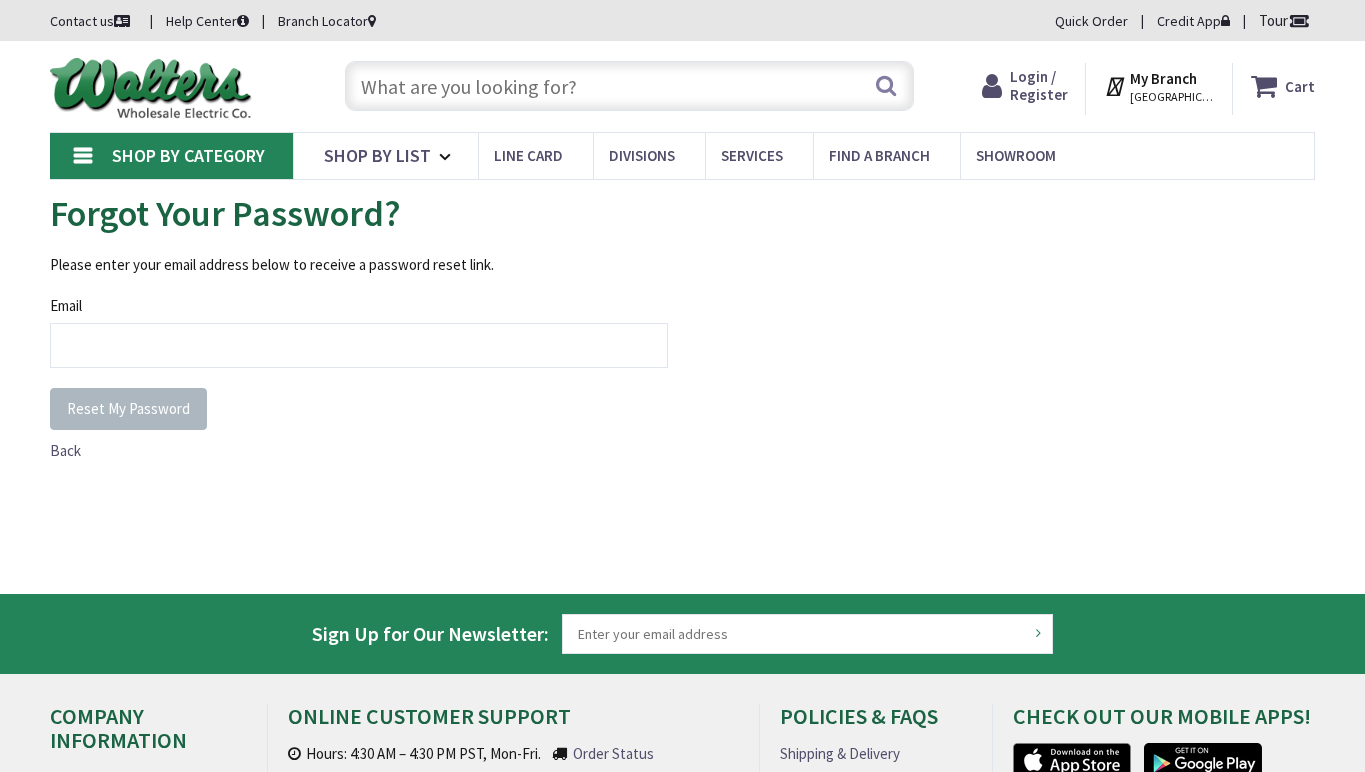 scroll, scrollTop: 0, scrollLeft: 0, axis: both 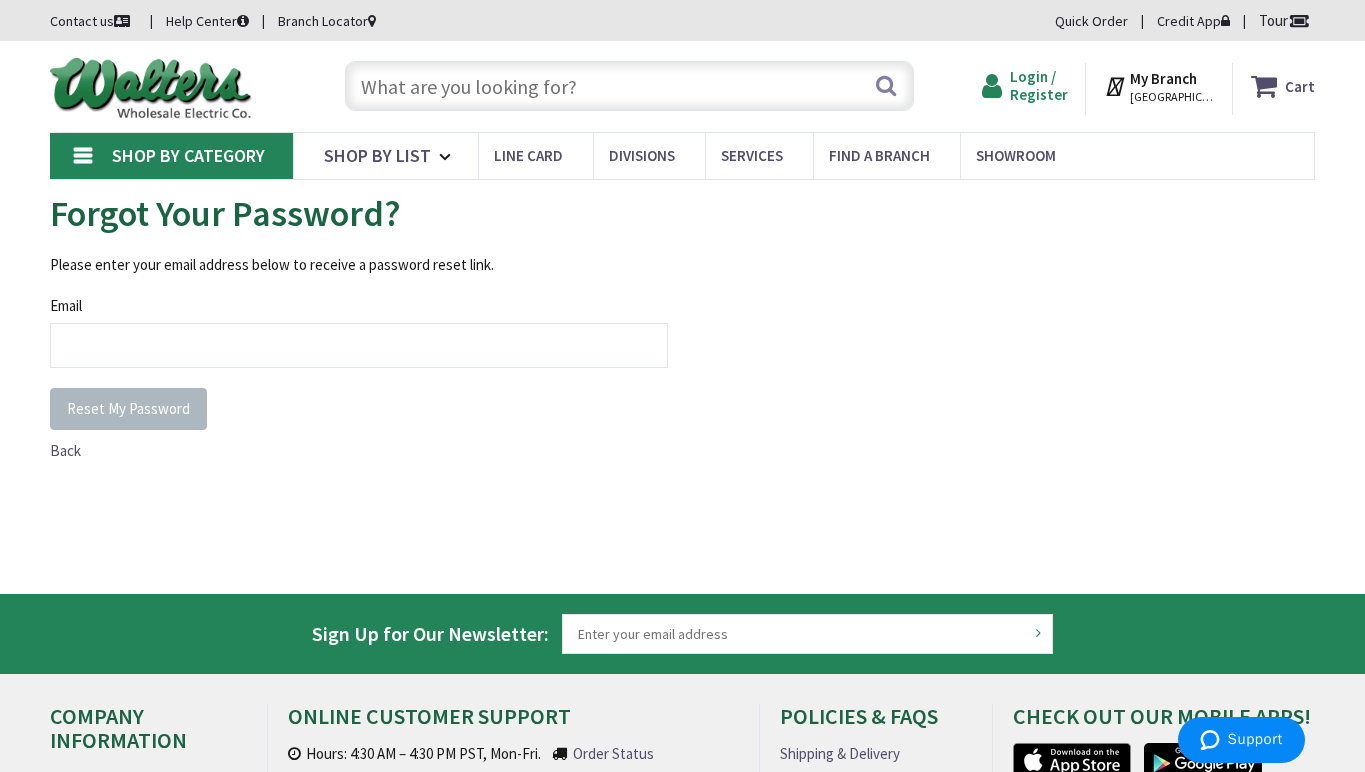click on "Login / Register" at bounding box center (1039, 85) 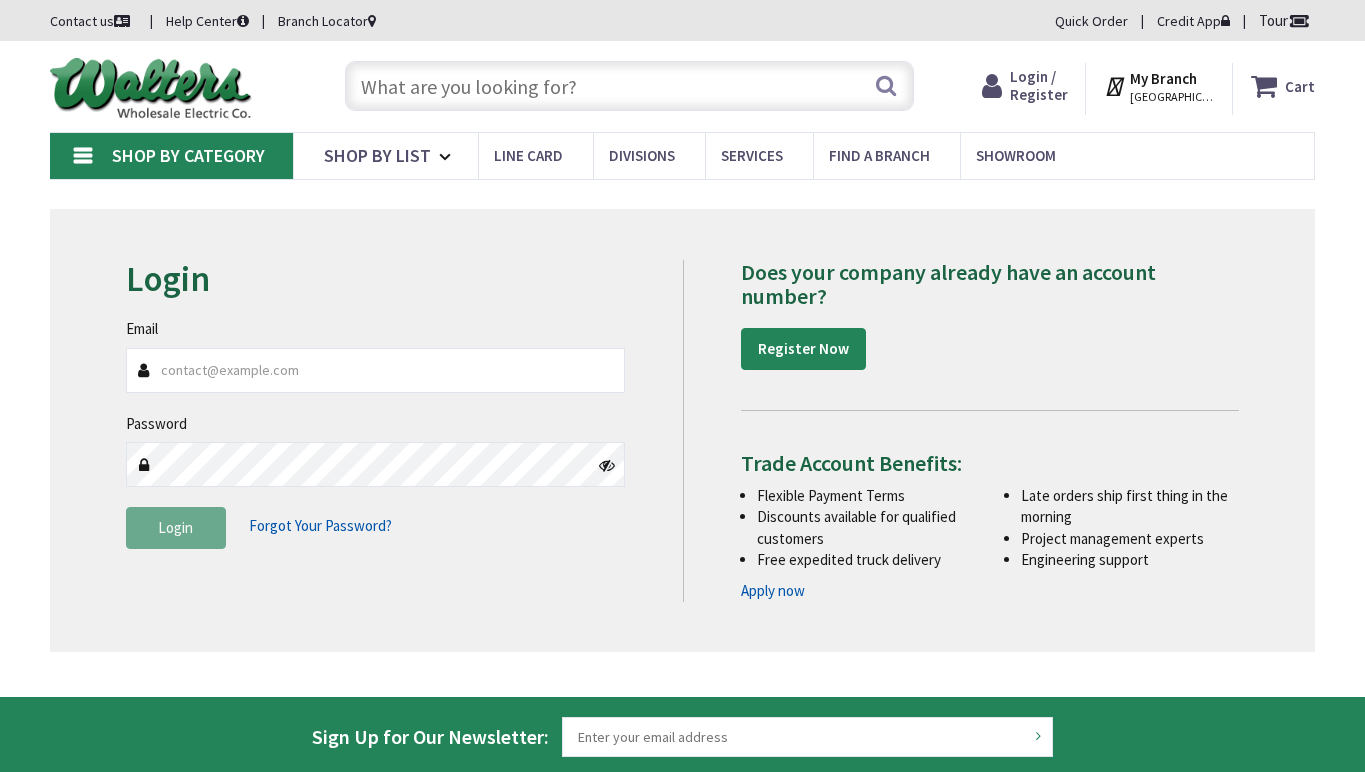 scroll, scrollTop: 0, scrollLeft: 0, axis: both 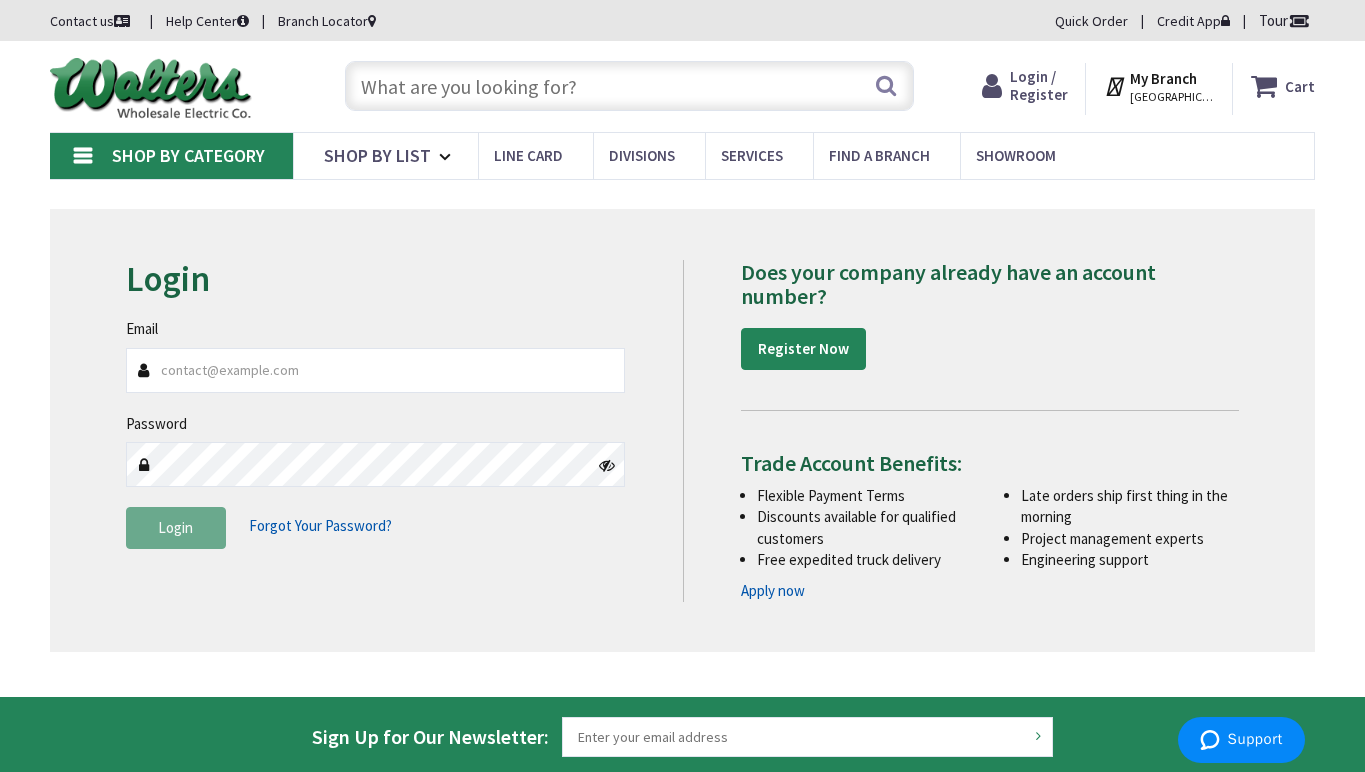 click on "Email" at bounding box center [375, 370] 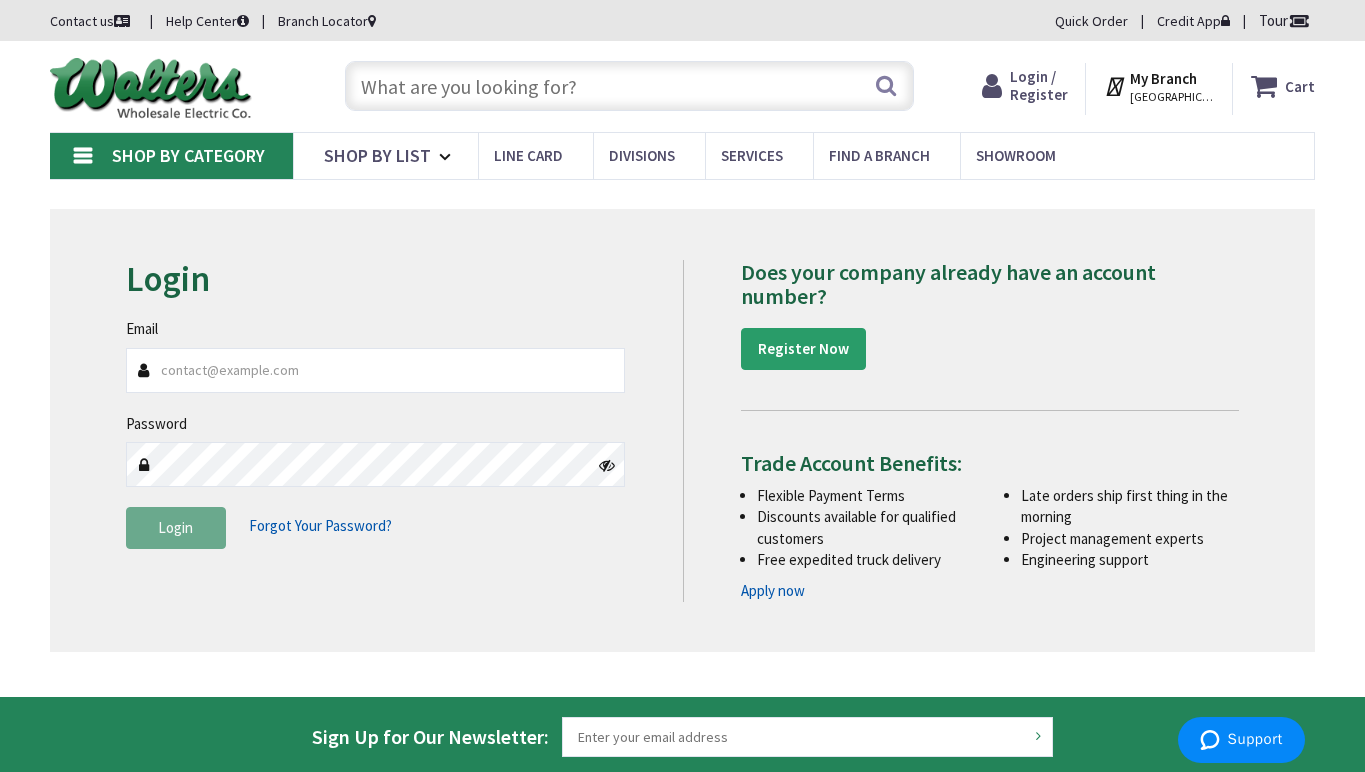 click on "Register Now" at bounding box center [803, 349] 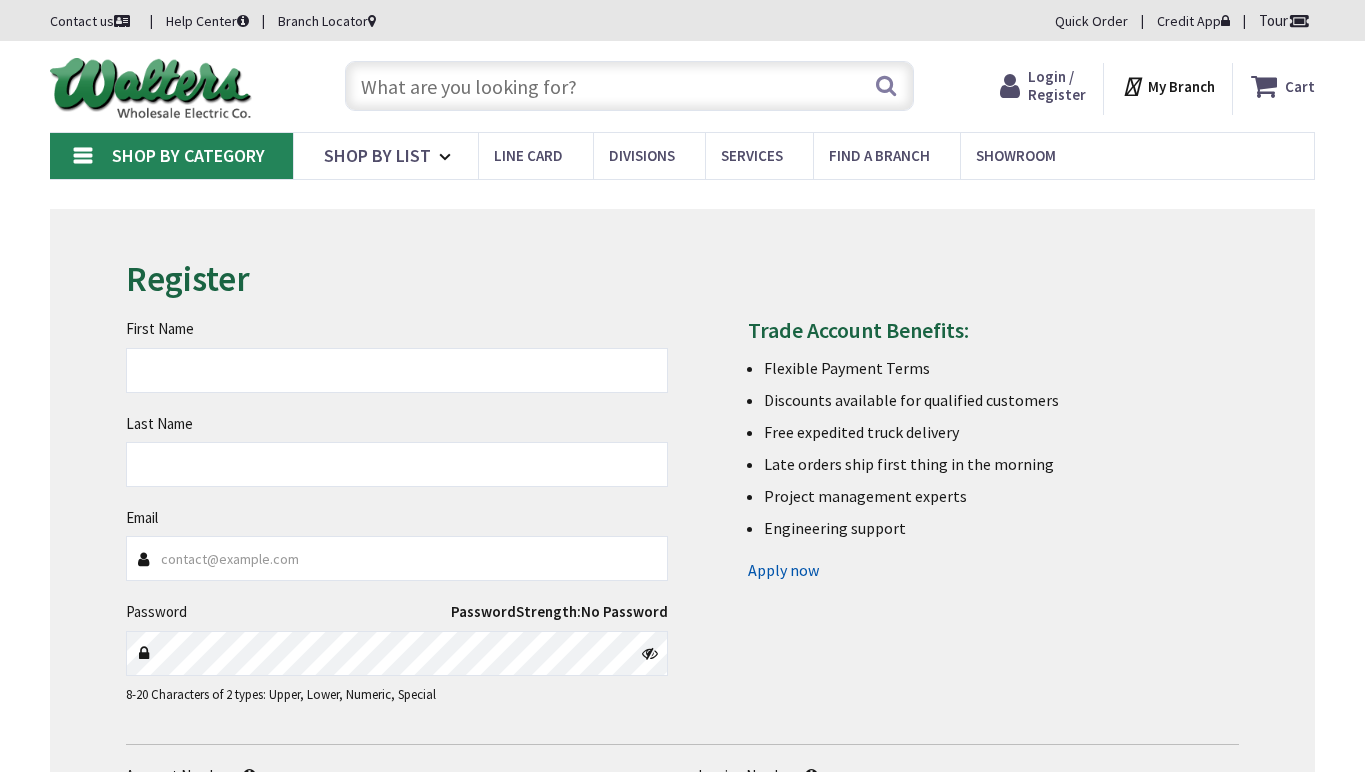 scroll, scrollTop: 0, scrollLeft: 0, axis: both 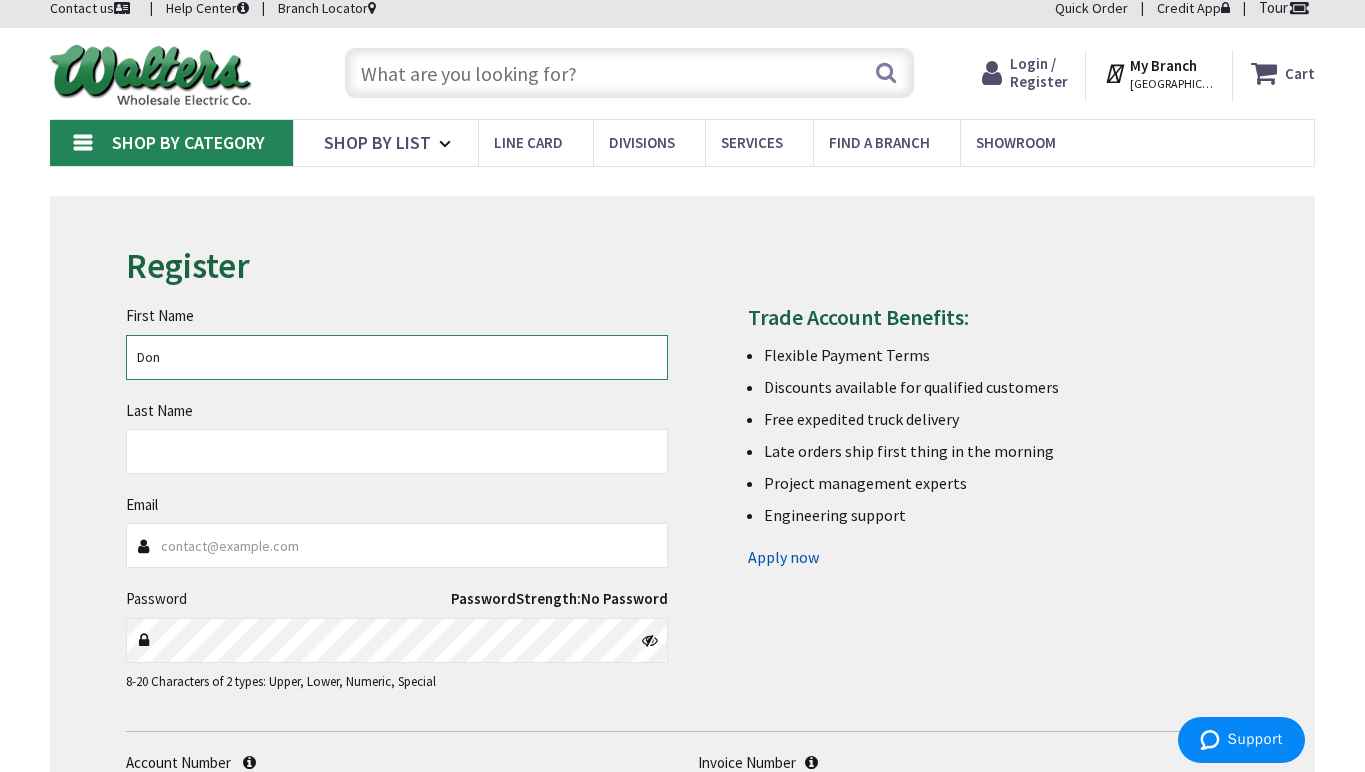 type on "Don" 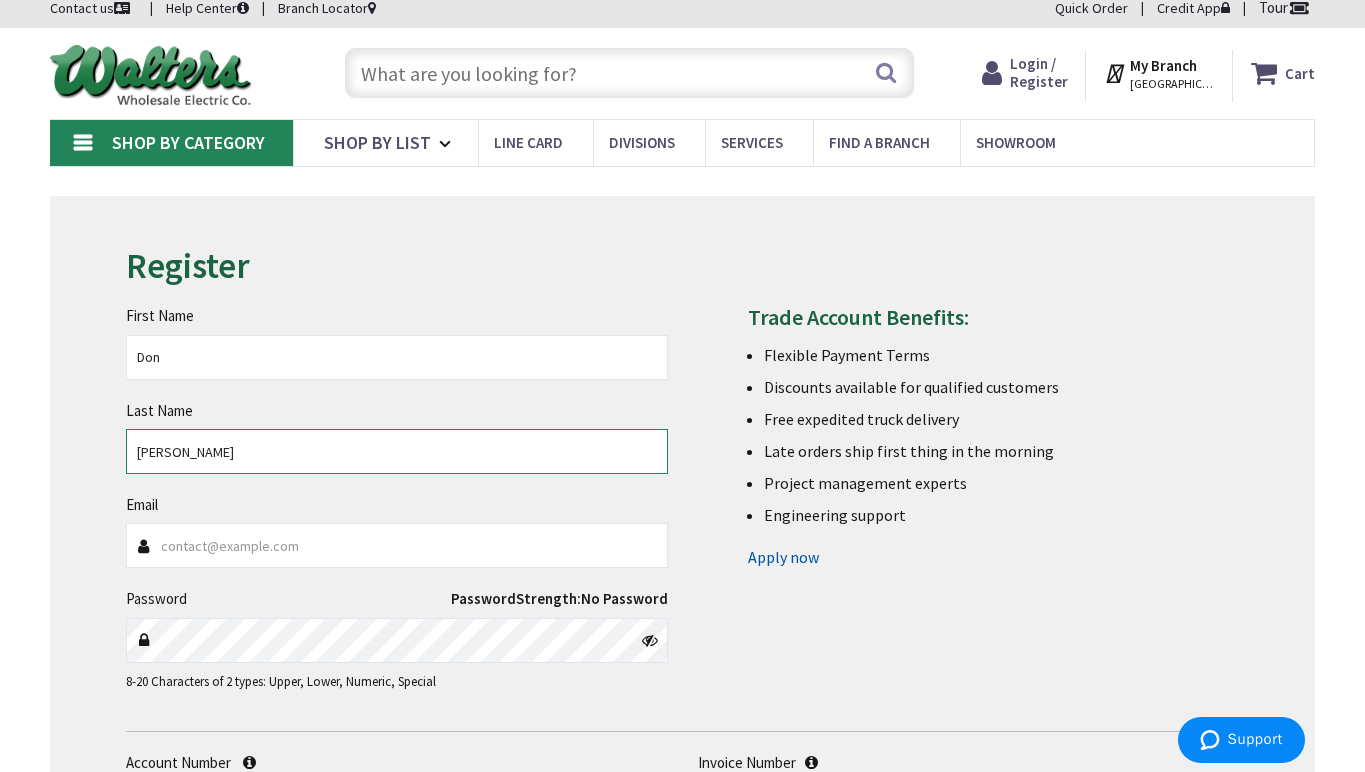 type on "McKinnon" 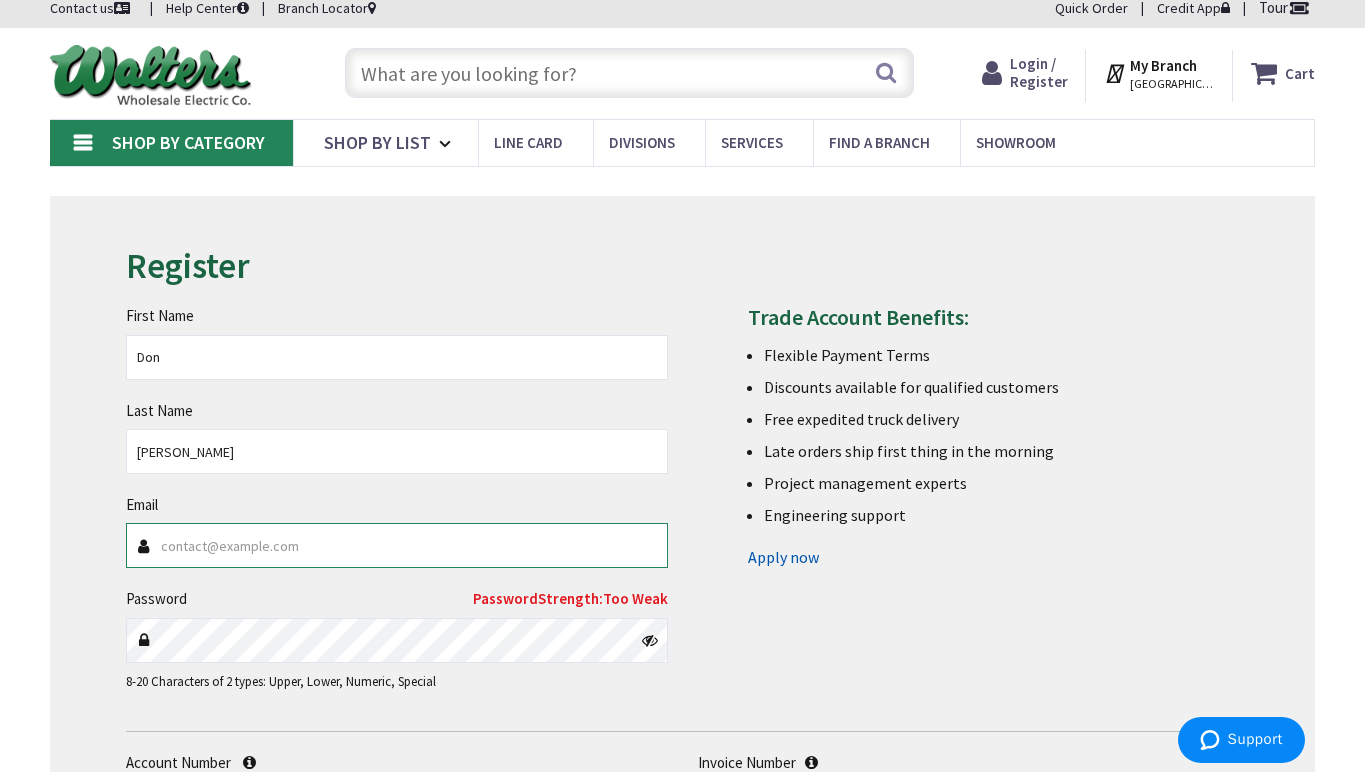 paste on "dmckinnon@wearefft.com" 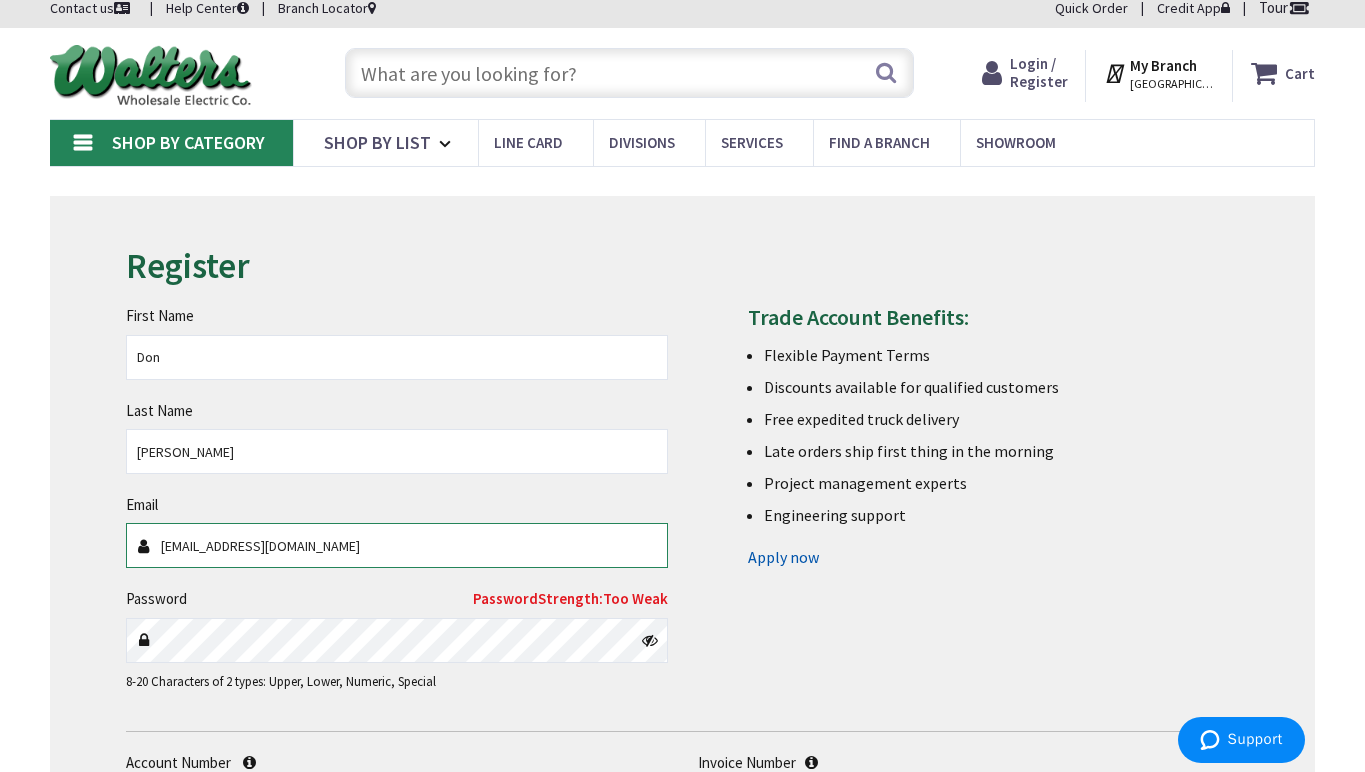 type on "dmckinnon@wearefft.com" 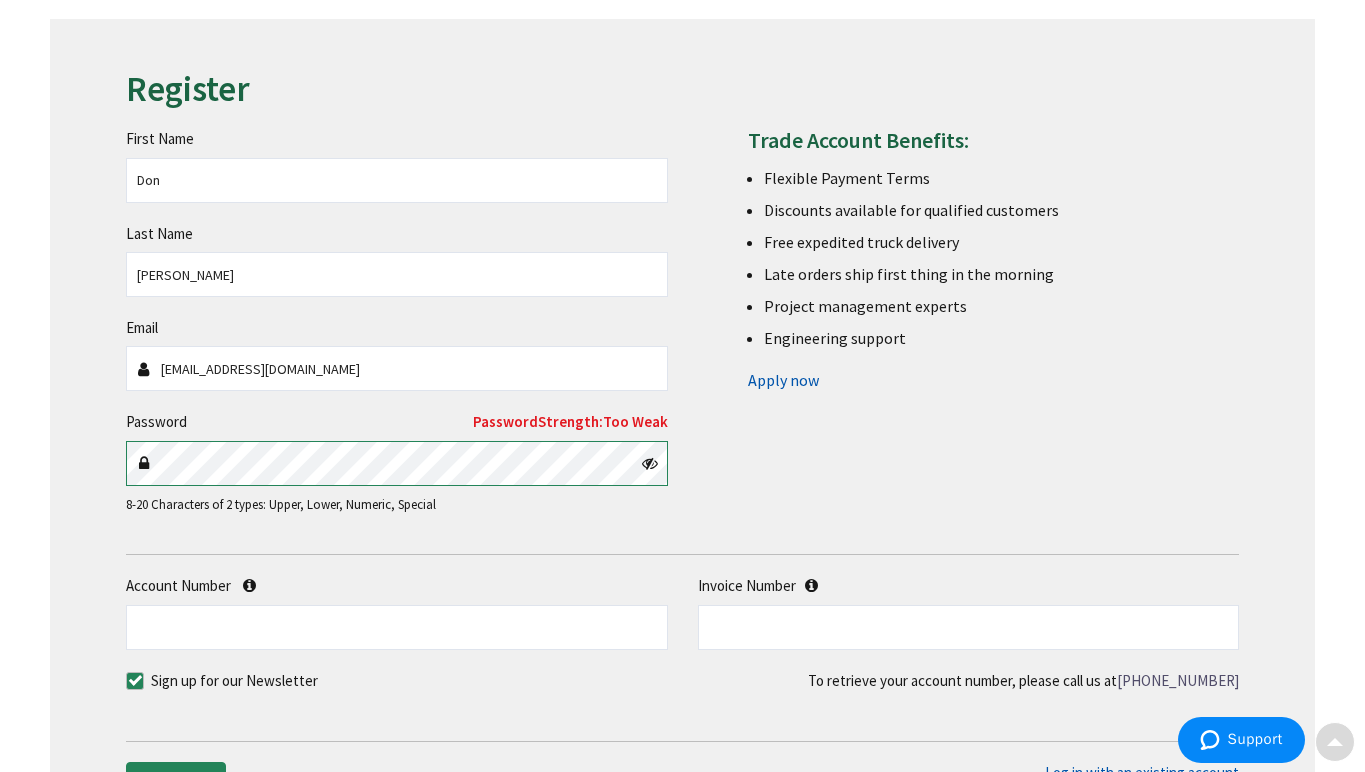 scroll, scrollTop: 204, scrollLeft: 0, axis: vertical 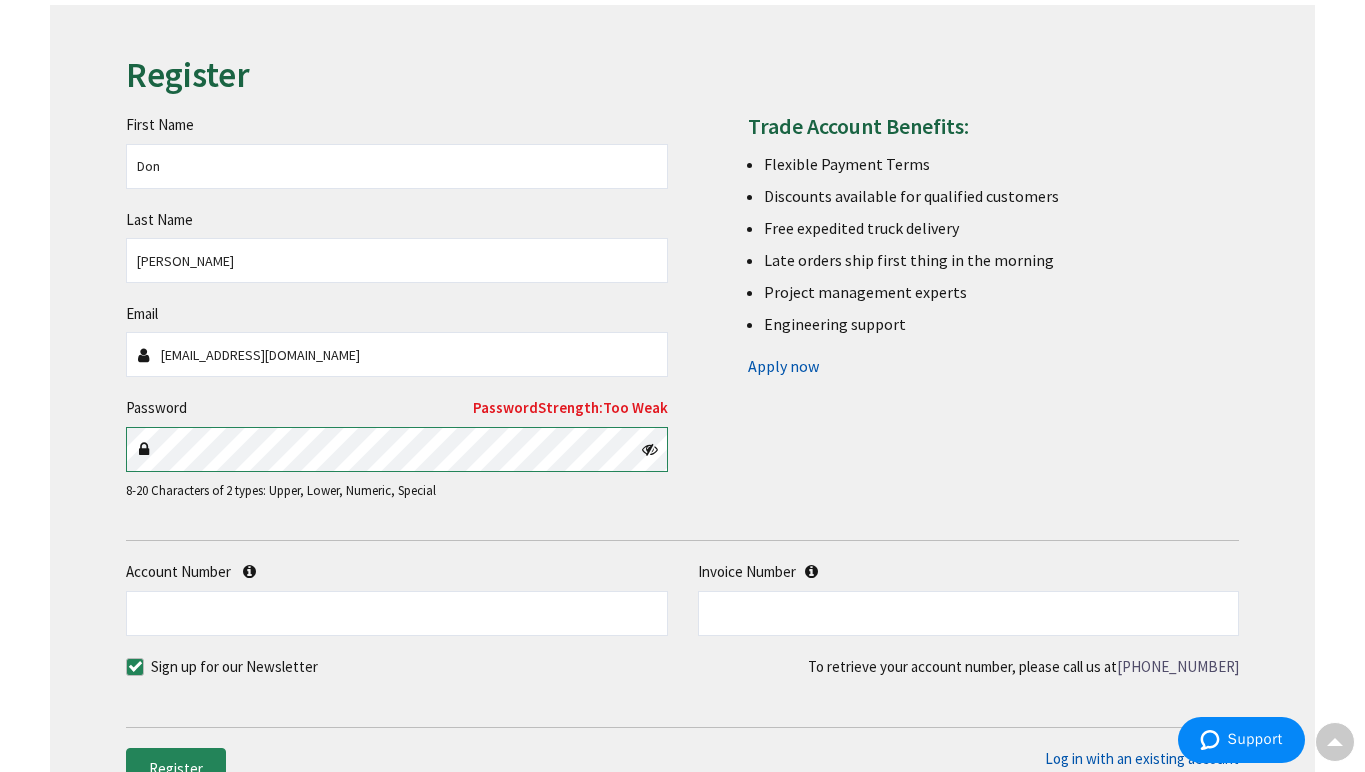 click at bounding box center [126, 472] 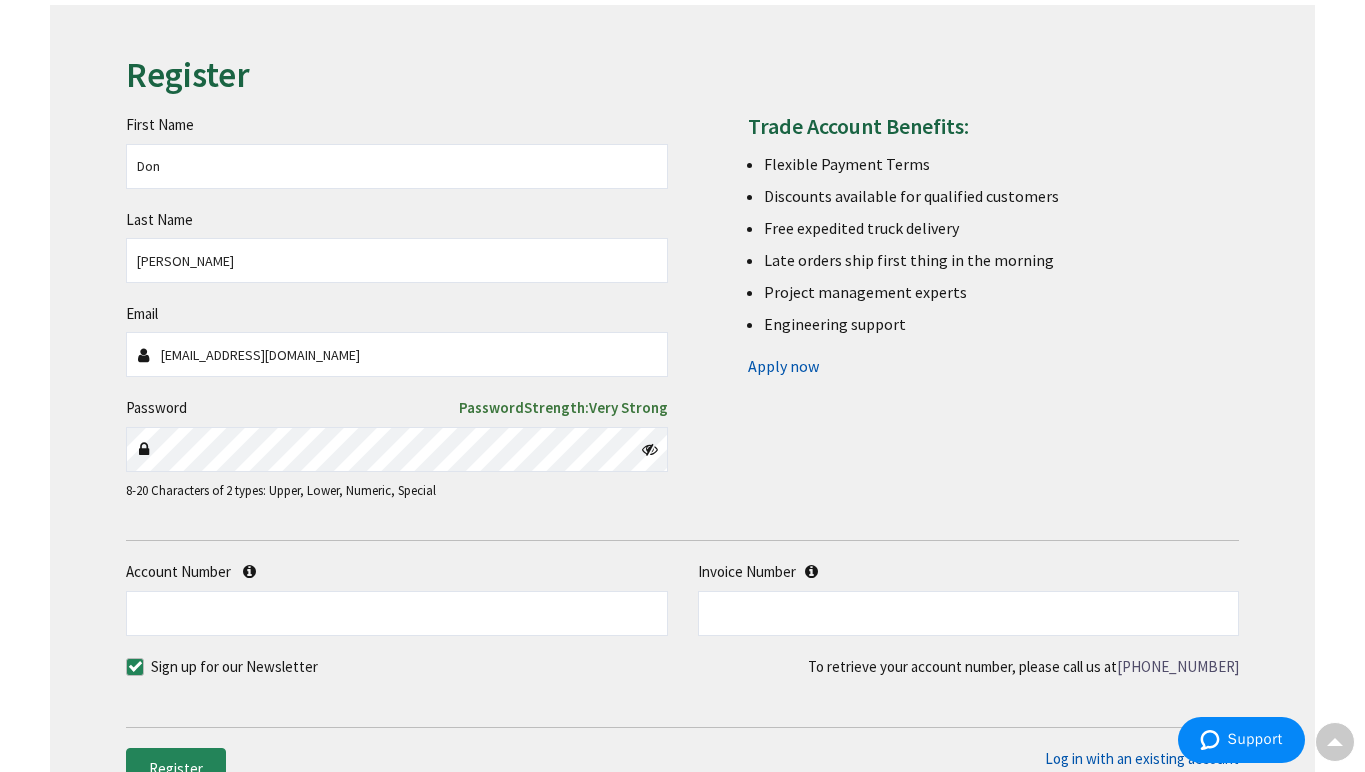 click at bounding box center (650, 449) 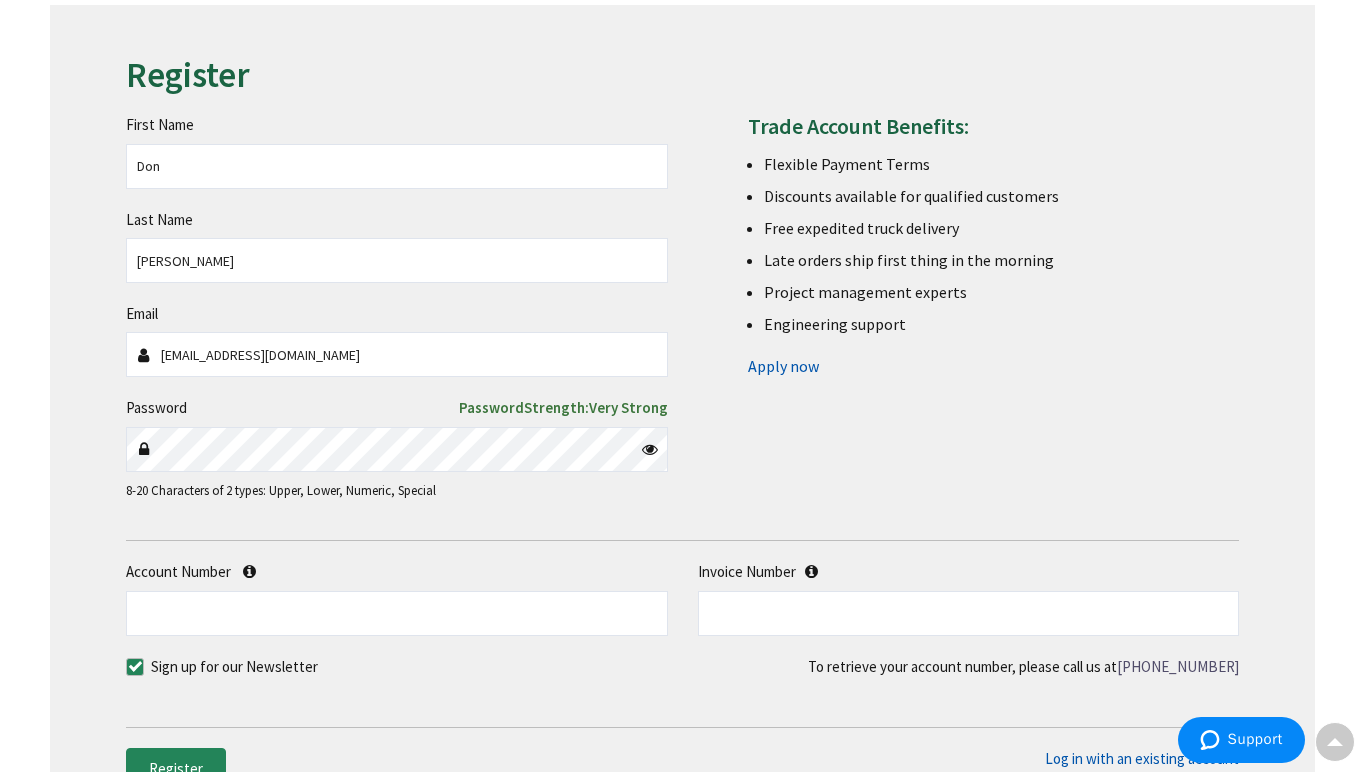 click on "First Name
Don
Last Name
McKinnon
Email
dmckinnon@wearefft.com
Password
Password
Strength:" at bounding box center (682, 288) 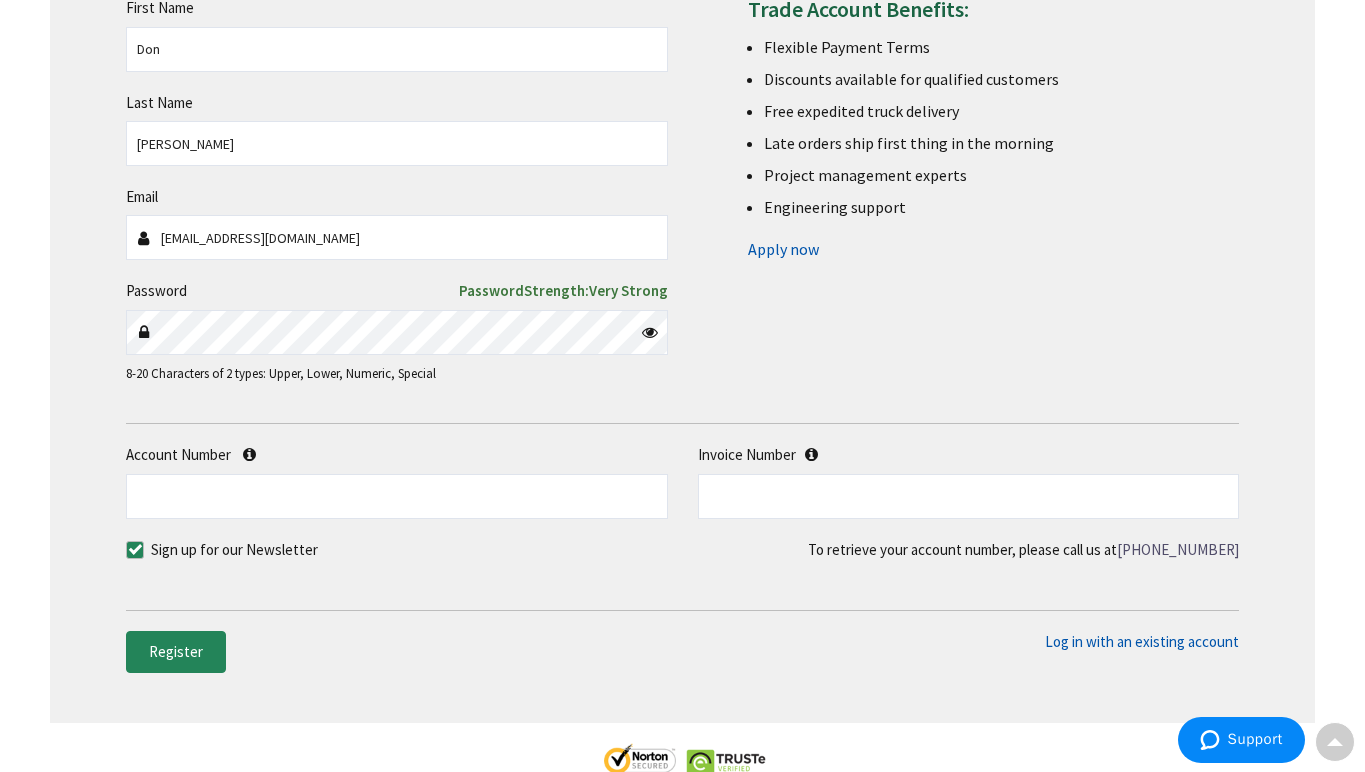 scroll, scrollTop: 338, scrollLeft: 0, axis: vertical 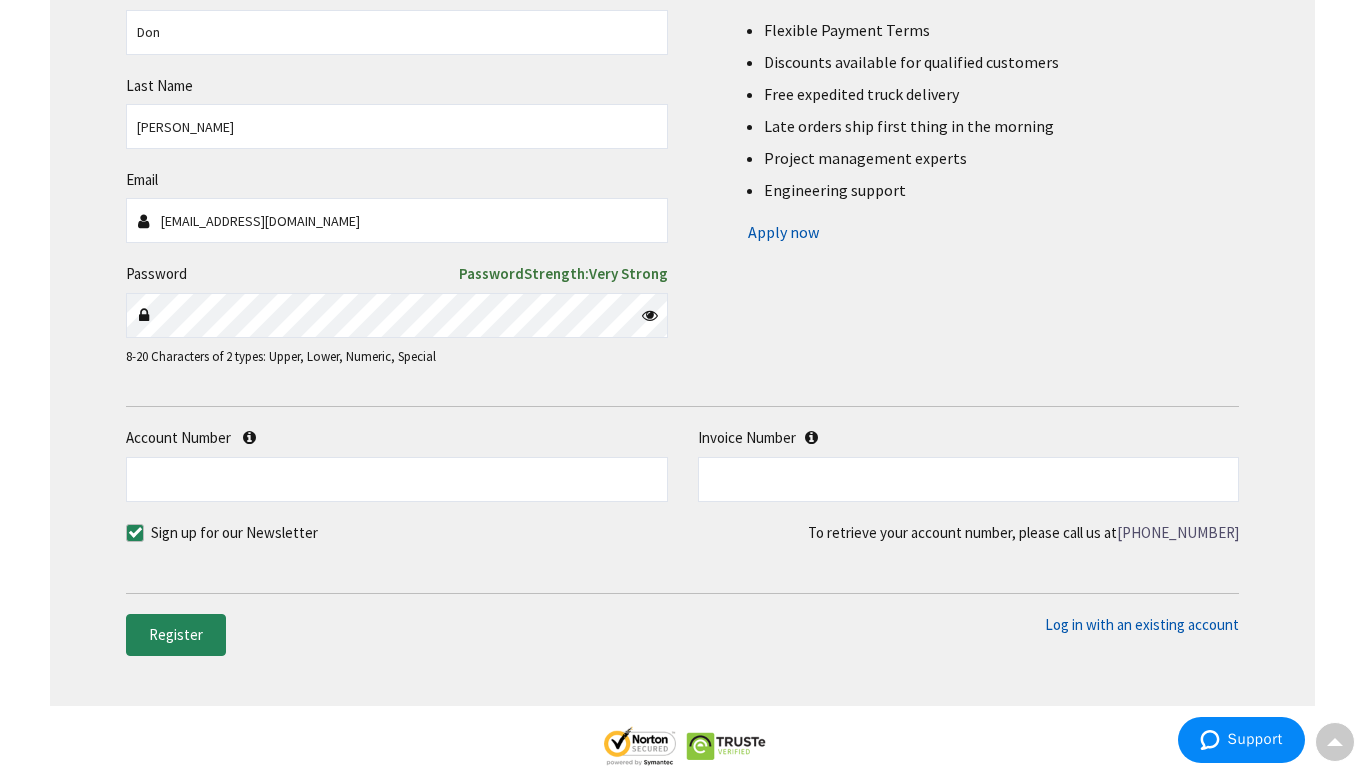 click on "Sign up for our Newsletter" at bounding box center (222, 532) 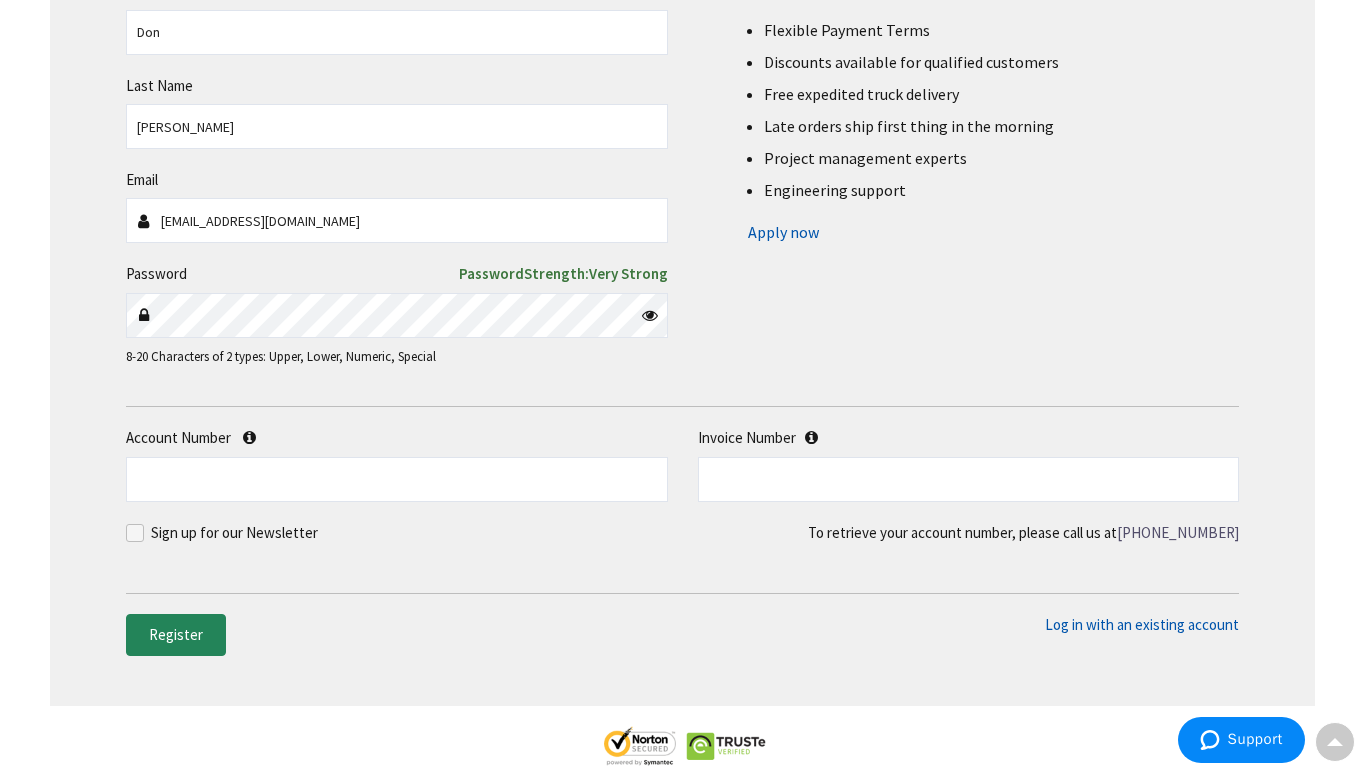 scroll, scrollTop: 345, scrollLeft: 0, axis: vertical 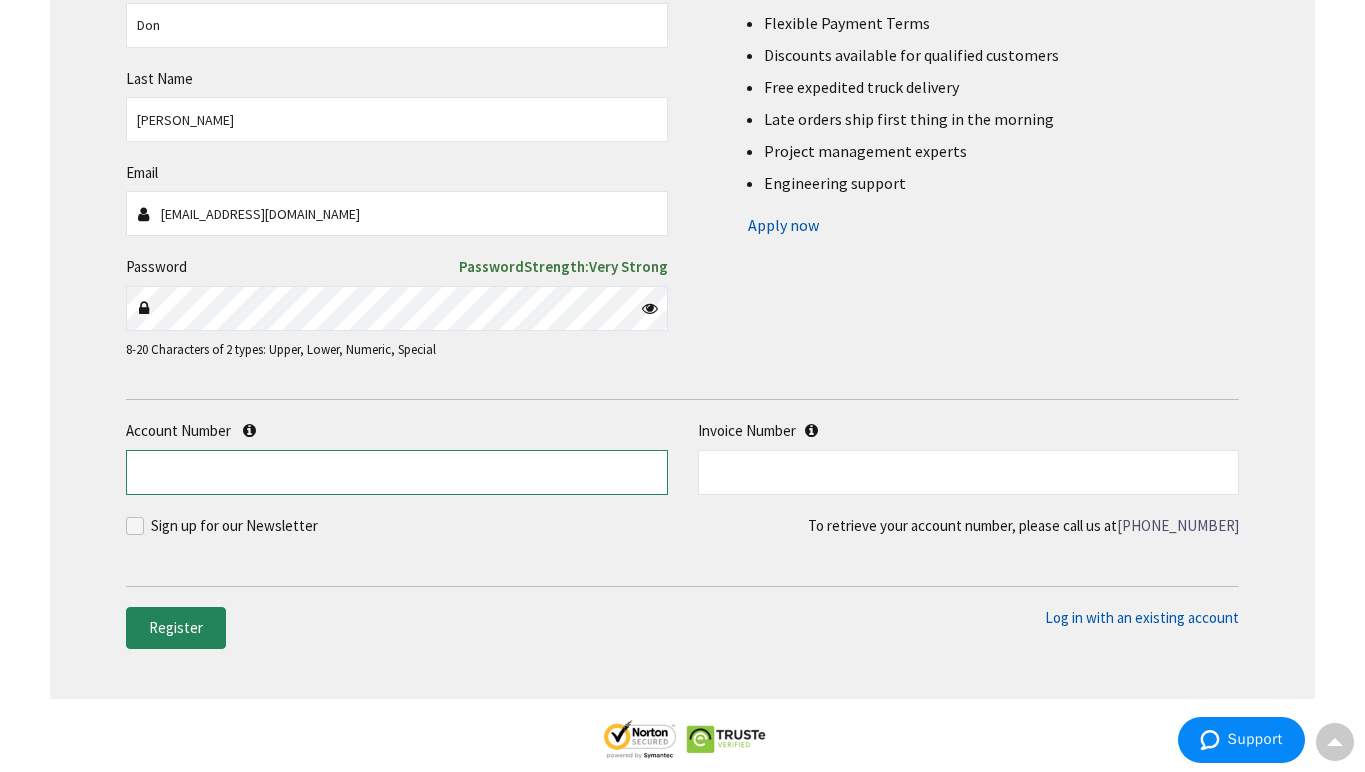 click on "Account Number" at bounding box center [397, 472] 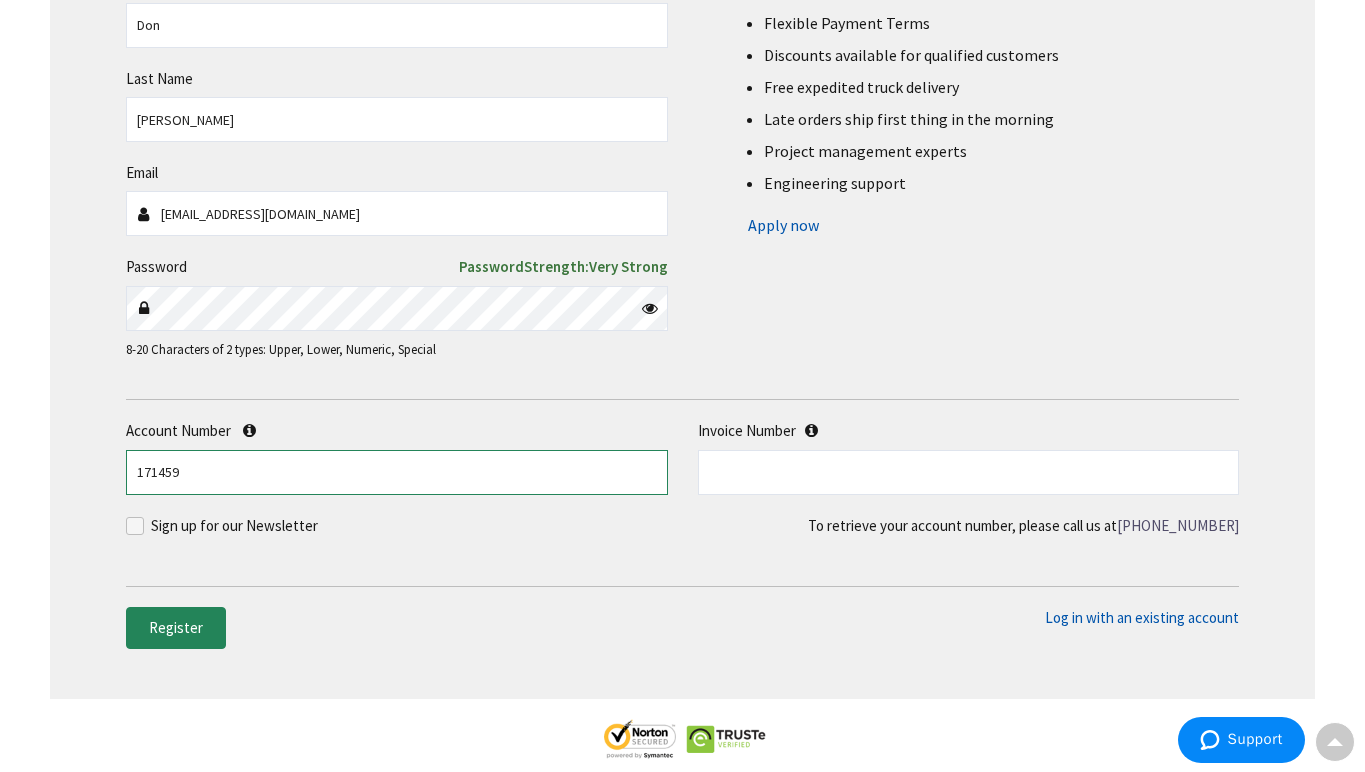 type on "171459" 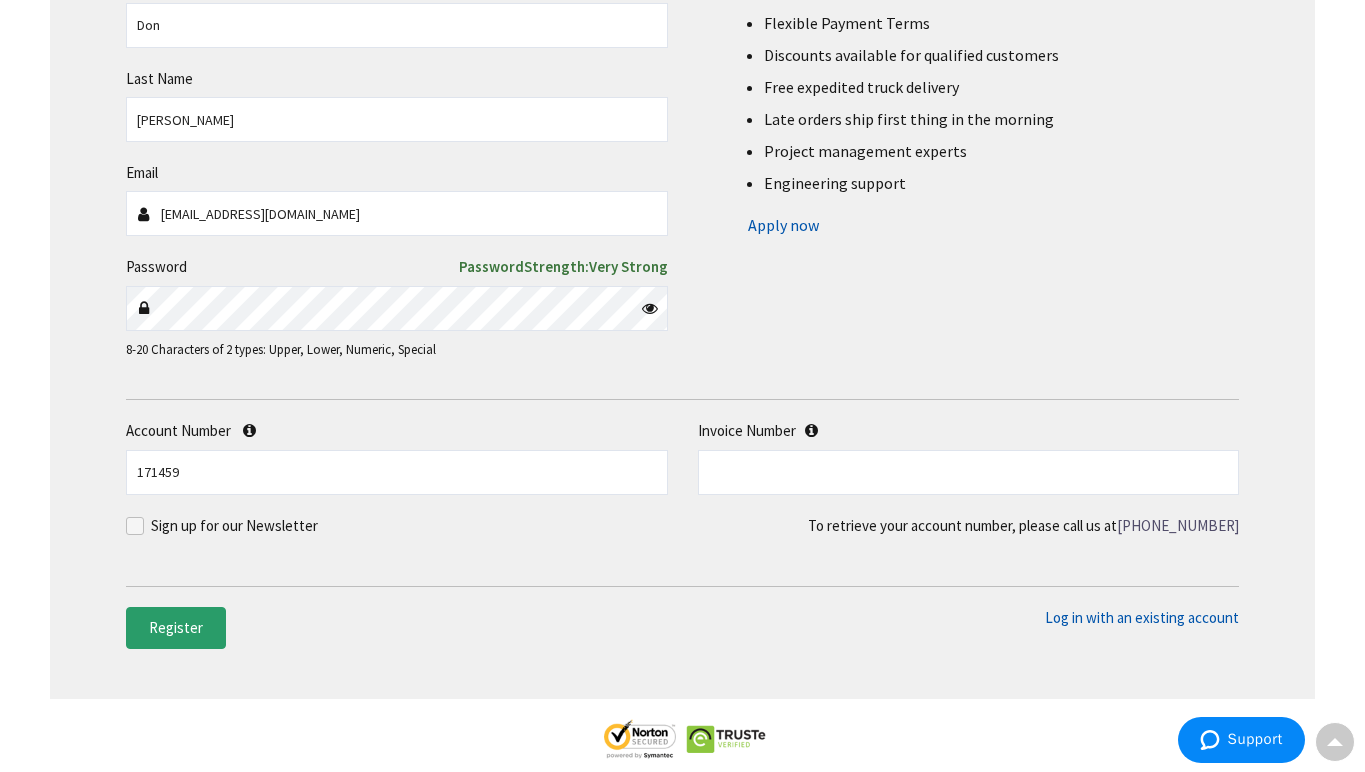 click on "Register" at bounding box center (176, 627) 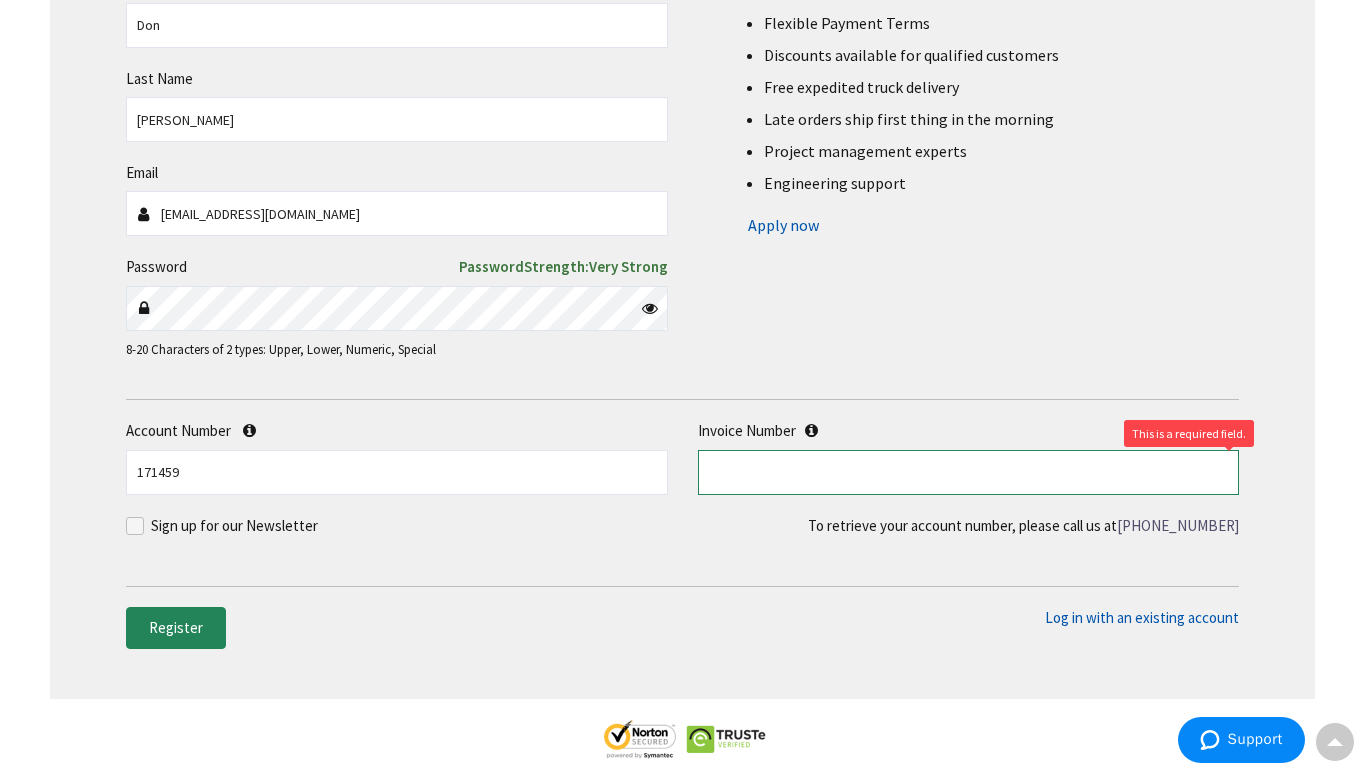 paste on "S114376251.002" 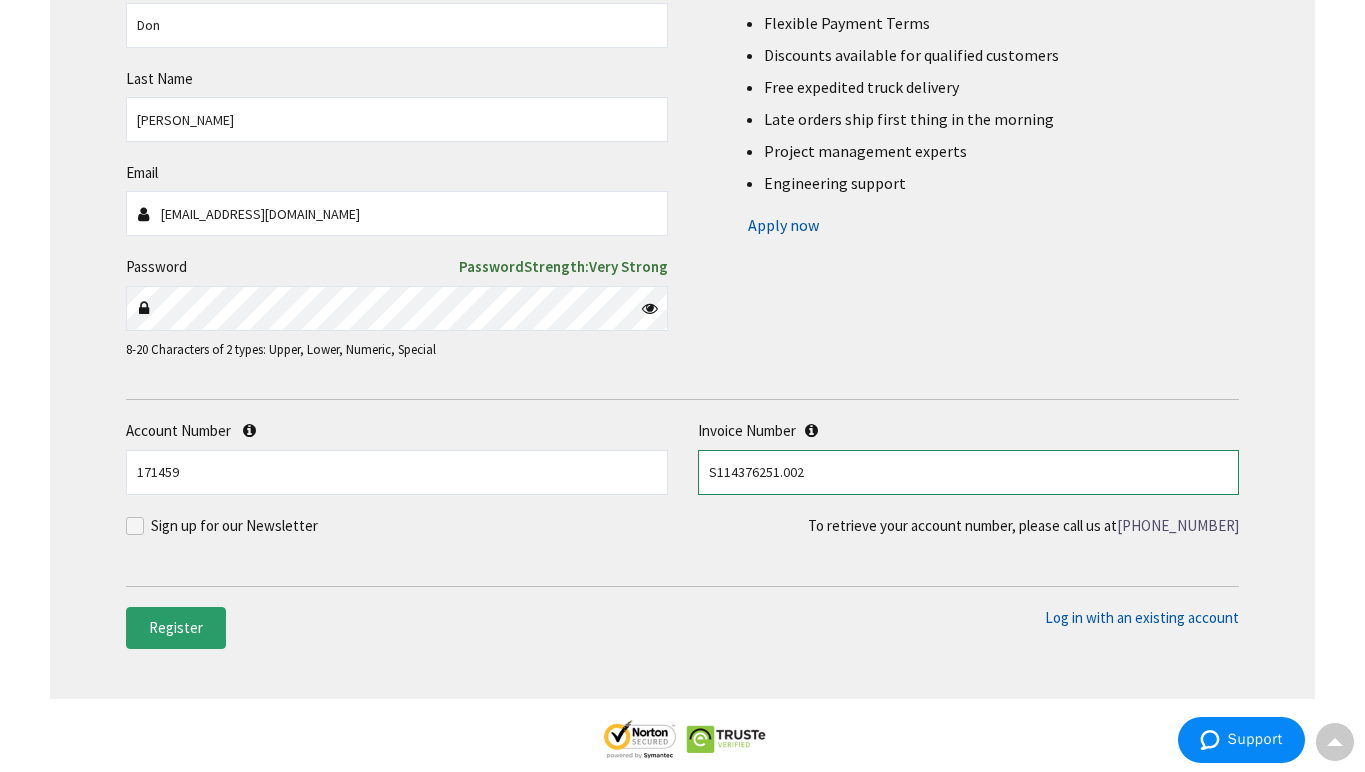 type on "S114376251.002" 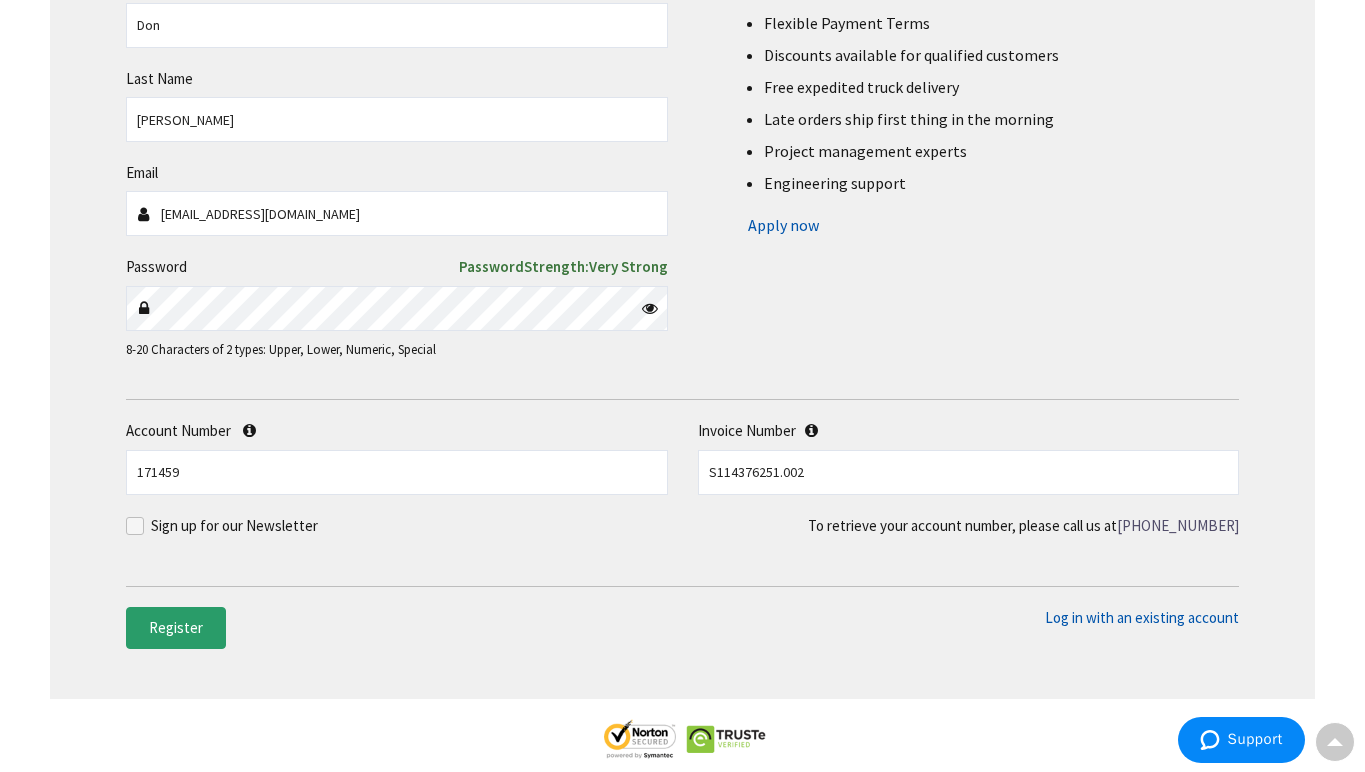 click on "Register" at bounding box center (176, 627) 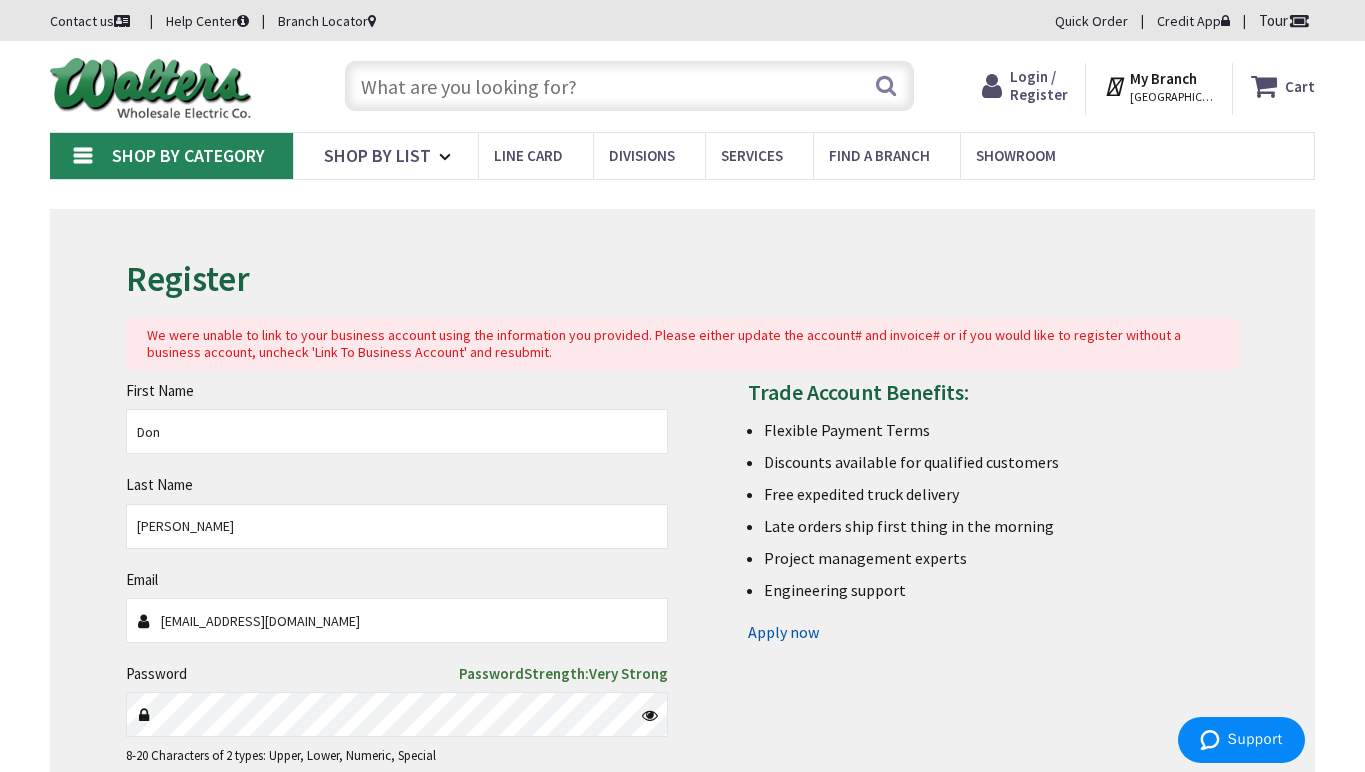 scroll, scrollTop: 0, scrollLeft: 0, axis: both 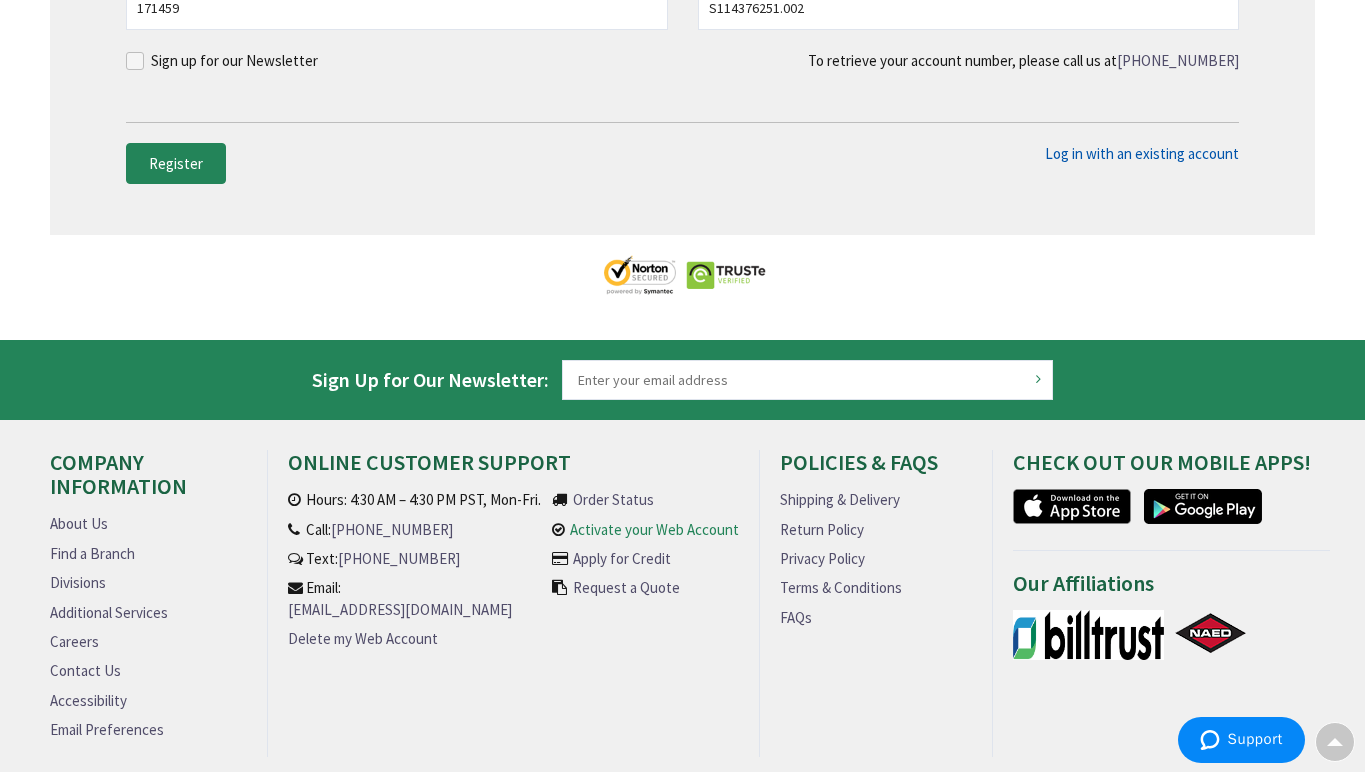 click on "Activate your Web Account" at bounding box center [654, 529] 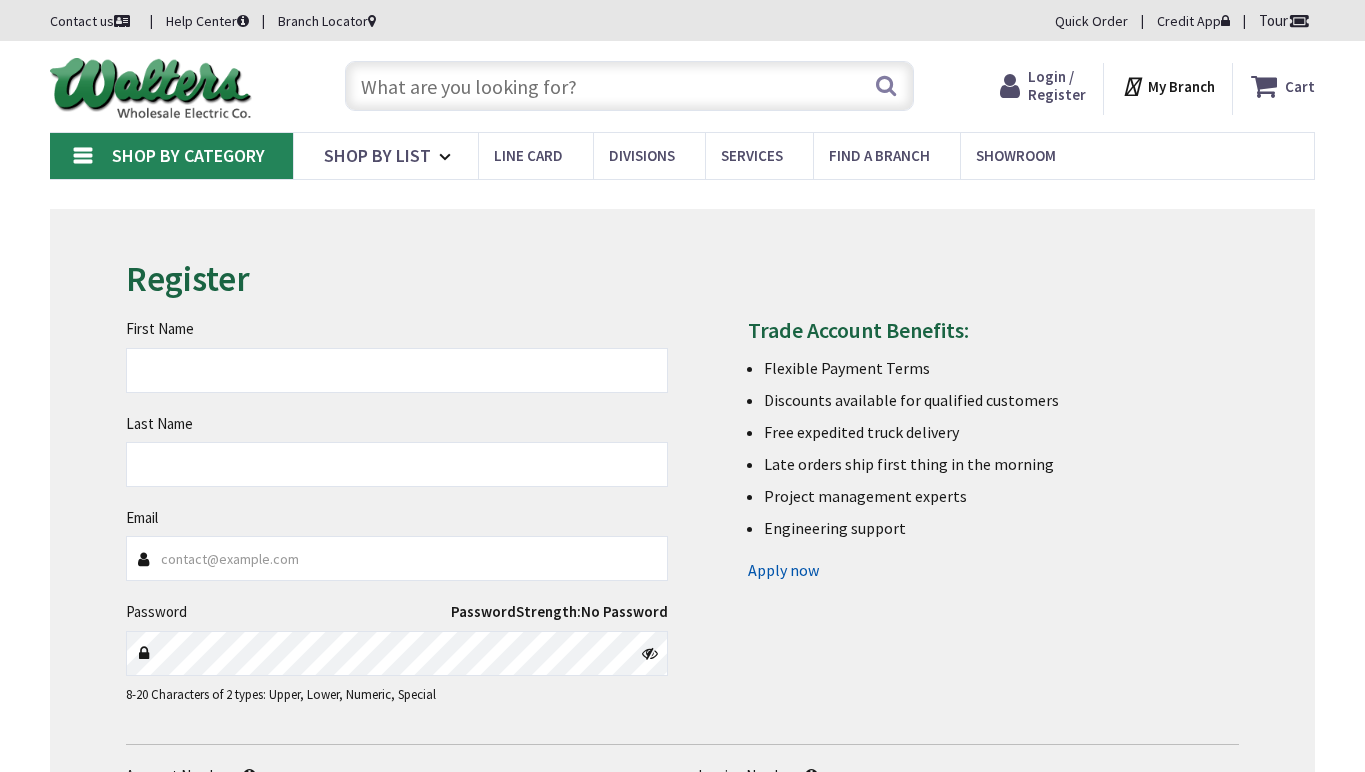 scroll, scrollTop: 0, scrollLeft: 0, axis: both 